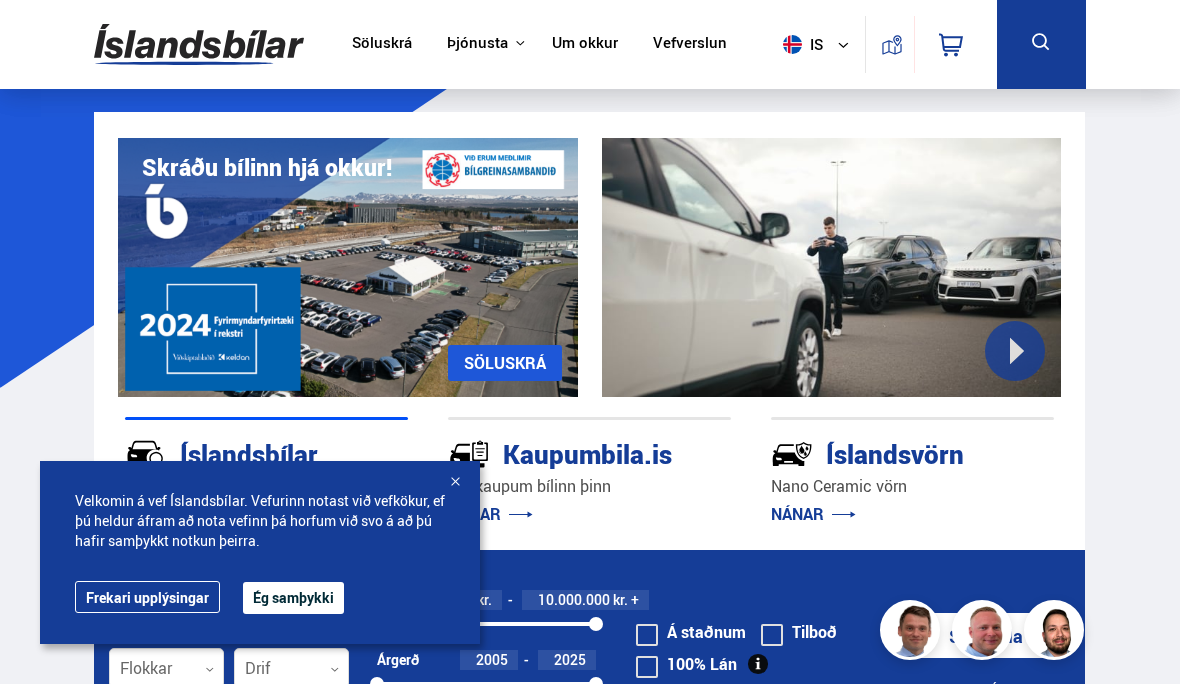 scroll, scrollTop: 0, scrollLeft: 0, axis: both 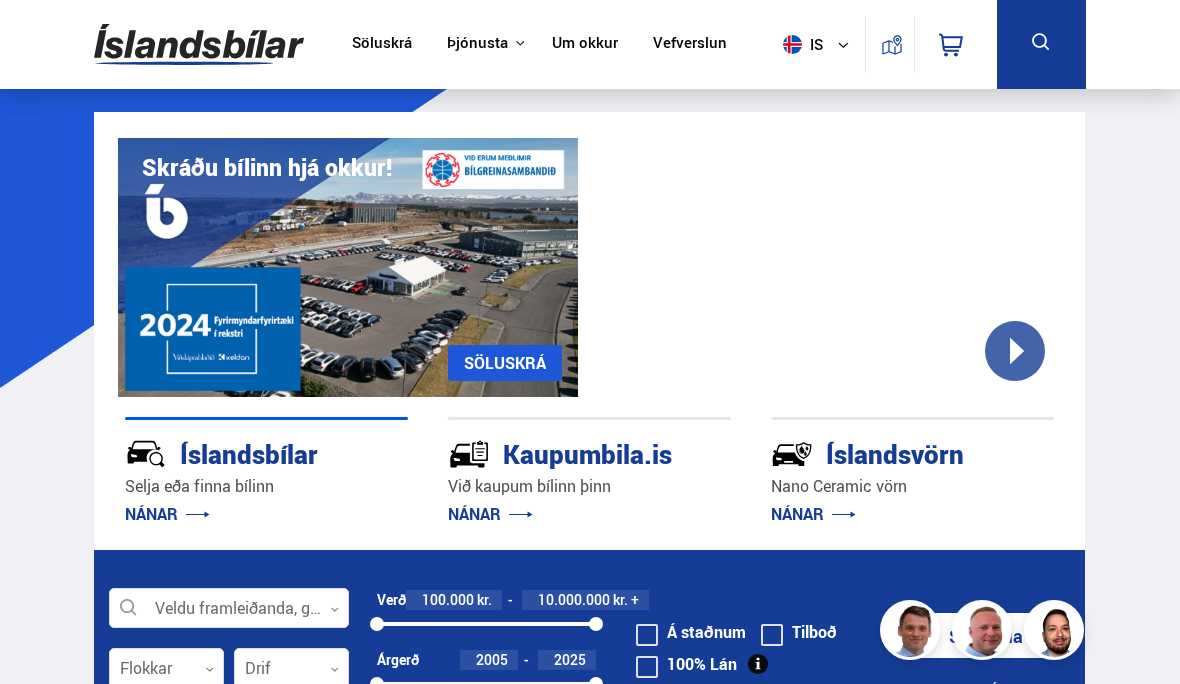 click on "Söluskrá" at bounding box center (382, 44) 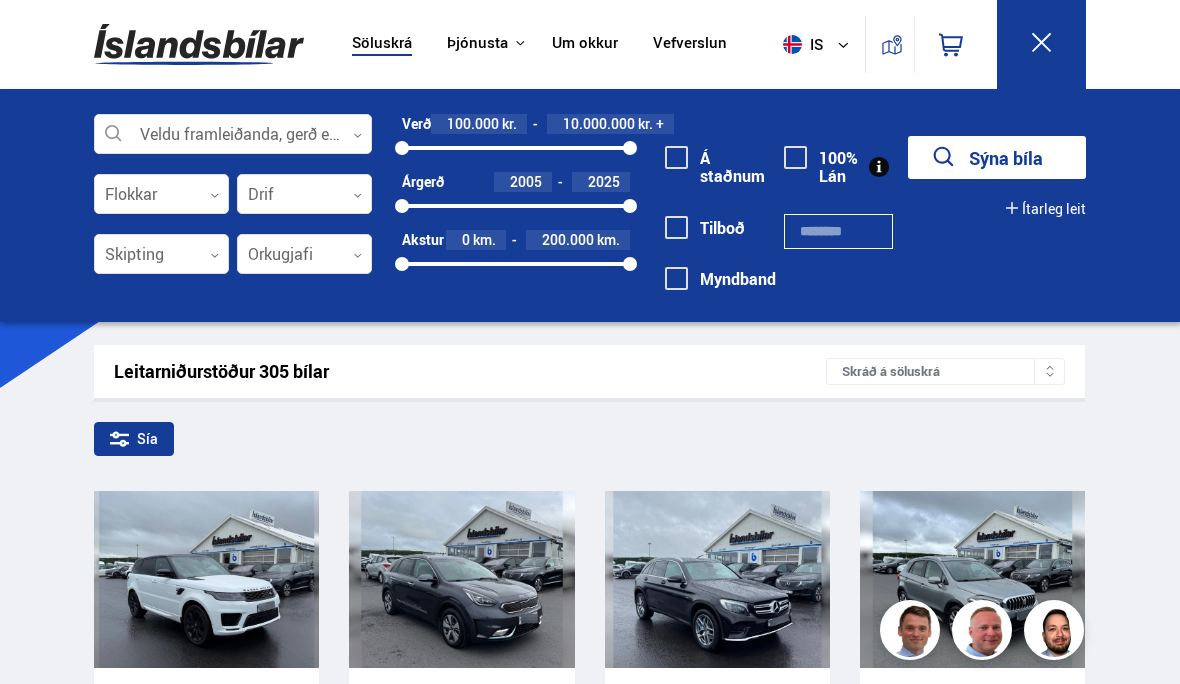 click 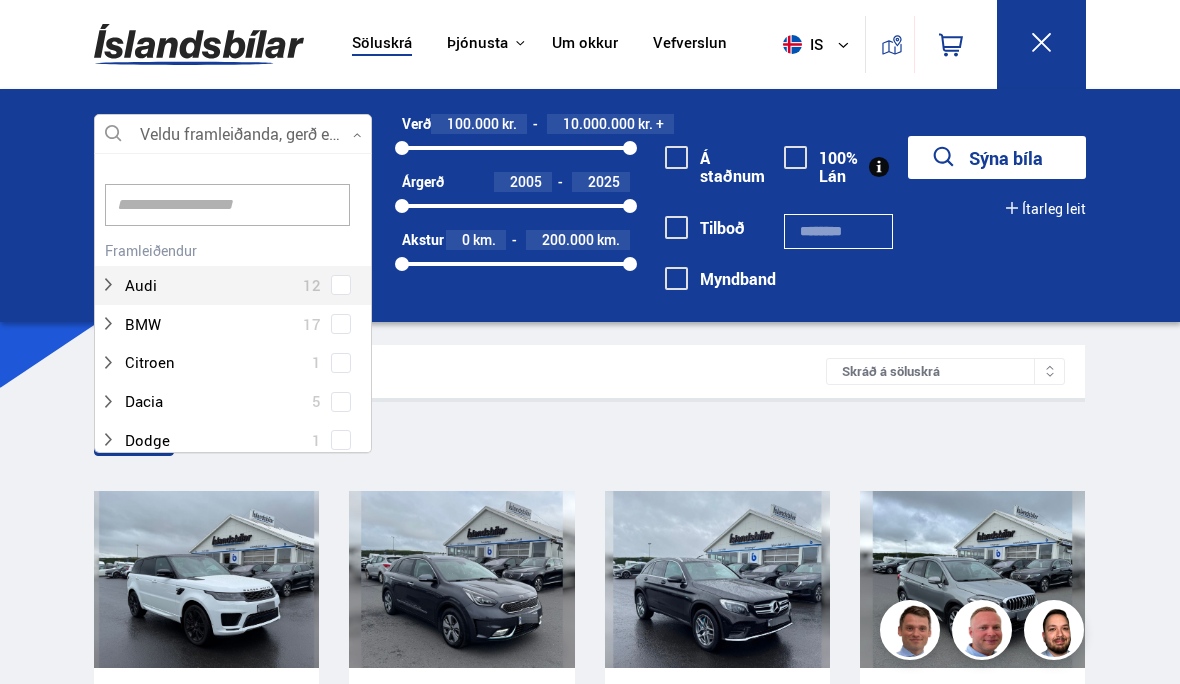 scroll, scrollTop: 302, scrollLeft: 280, axis: both 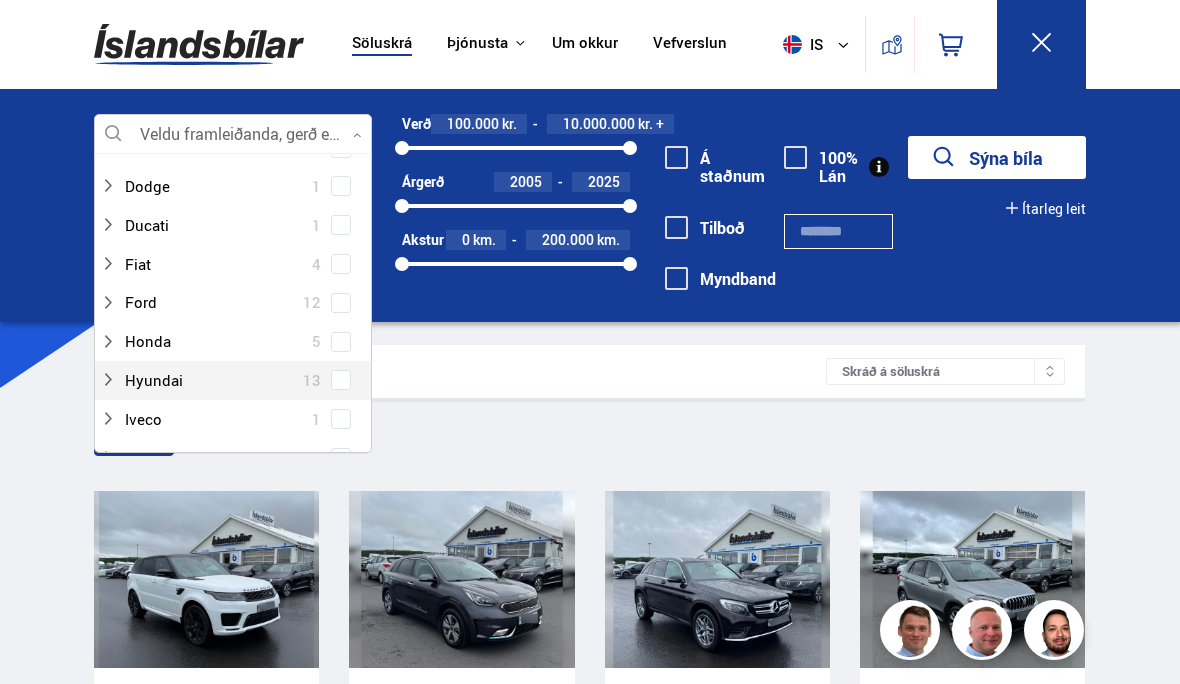 click at bounding box center (213, 380) 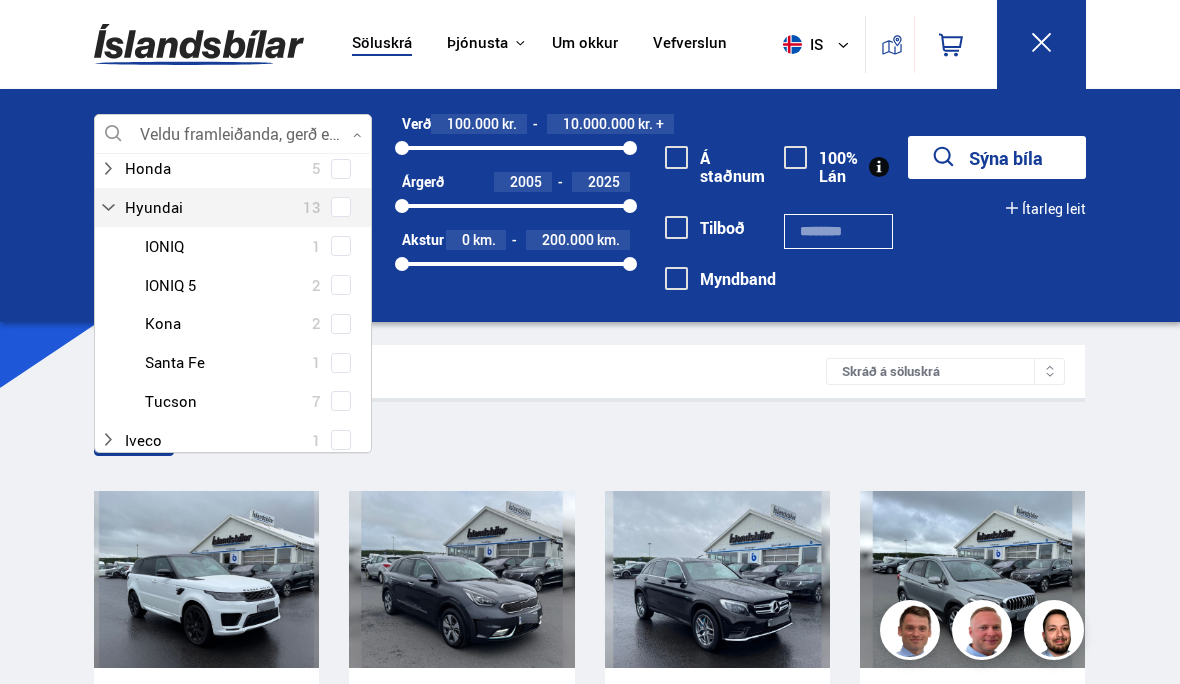 scroll, scrollTop: 429, scrollLeft: 0, axis: vertical 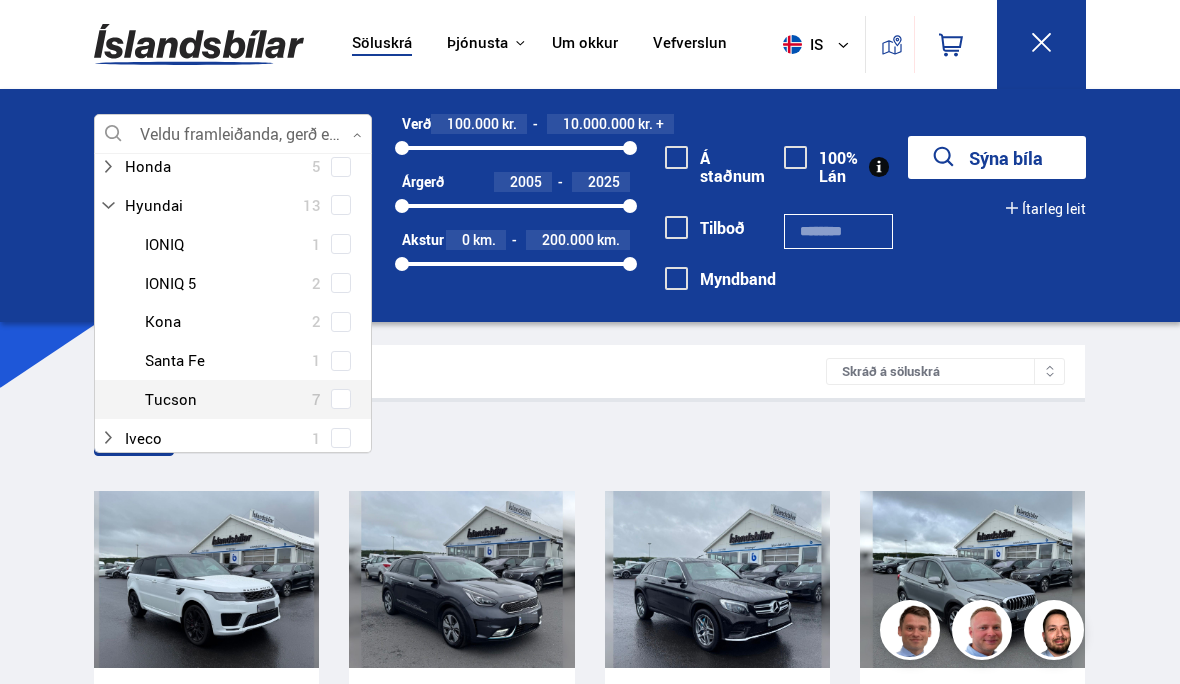 click at bounding box center (253, 399) 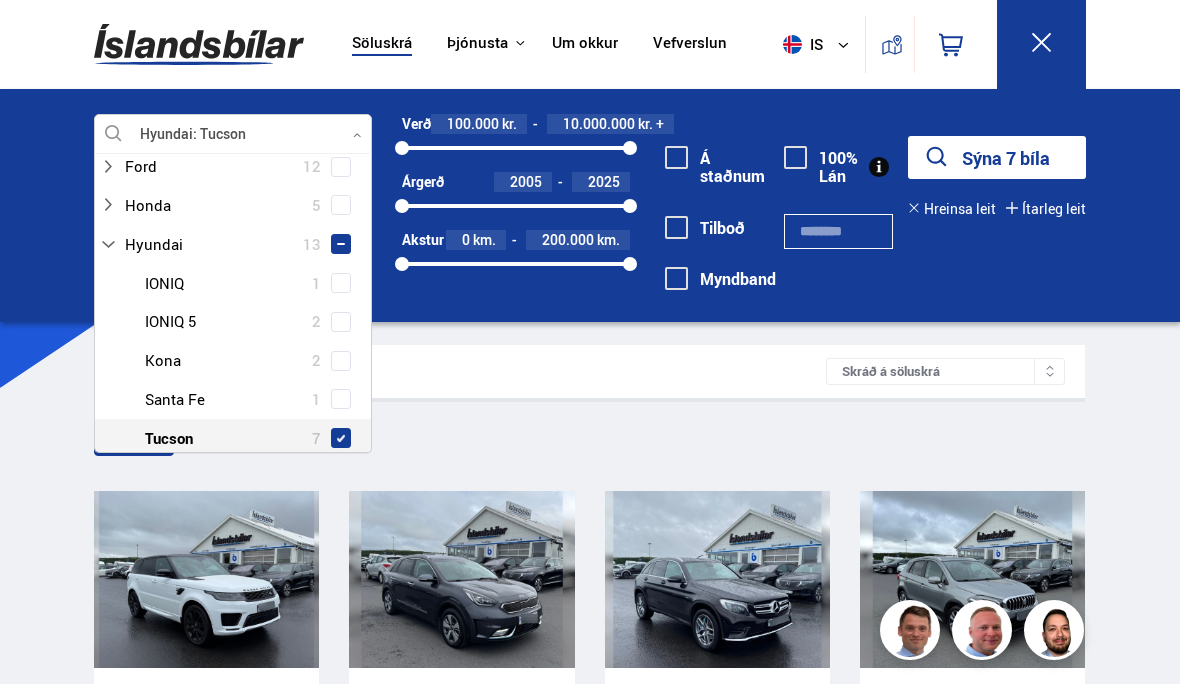 click on "Sýna 7 bíla" at bounding box center [997, 157] 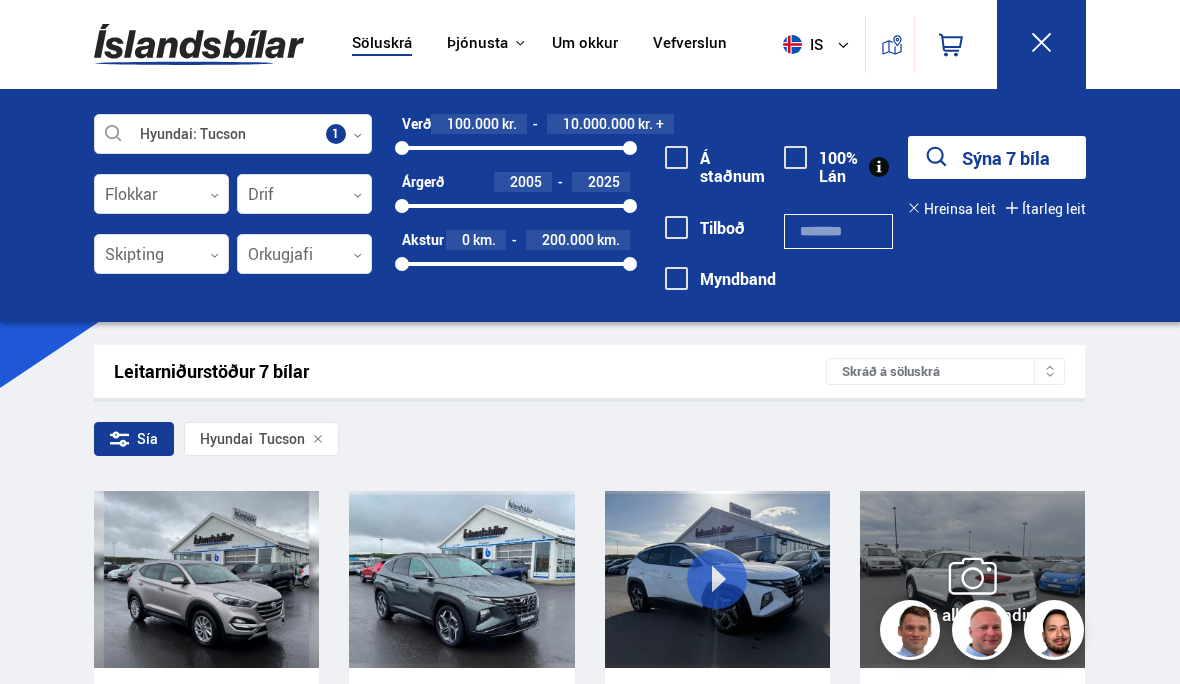 click at bounding box center [1063, 579] 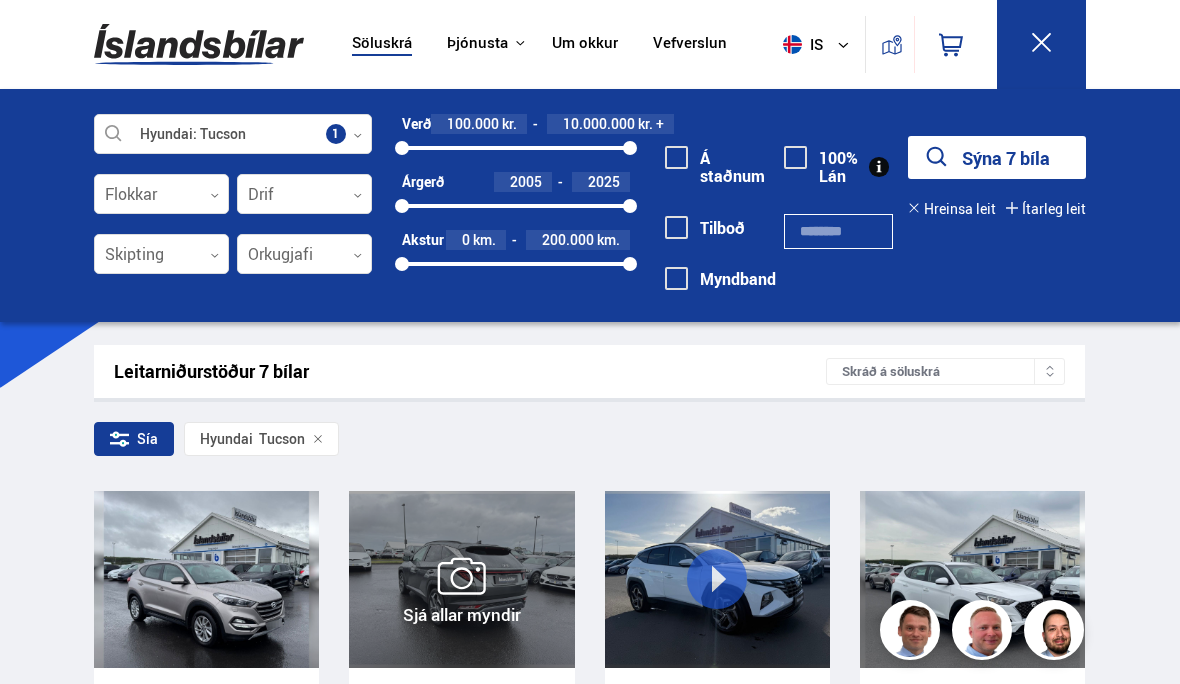 click at bounding box center (552, 579) 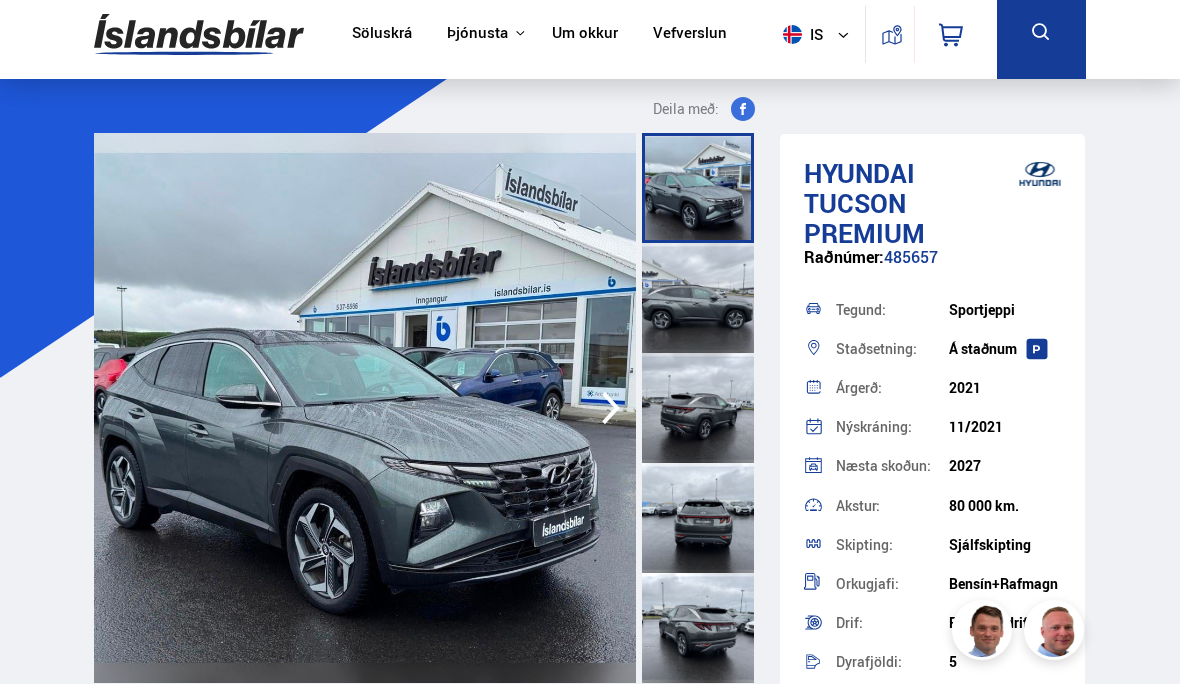 scroll, scrollTop: 0, scrollLeft: 0, axis: both 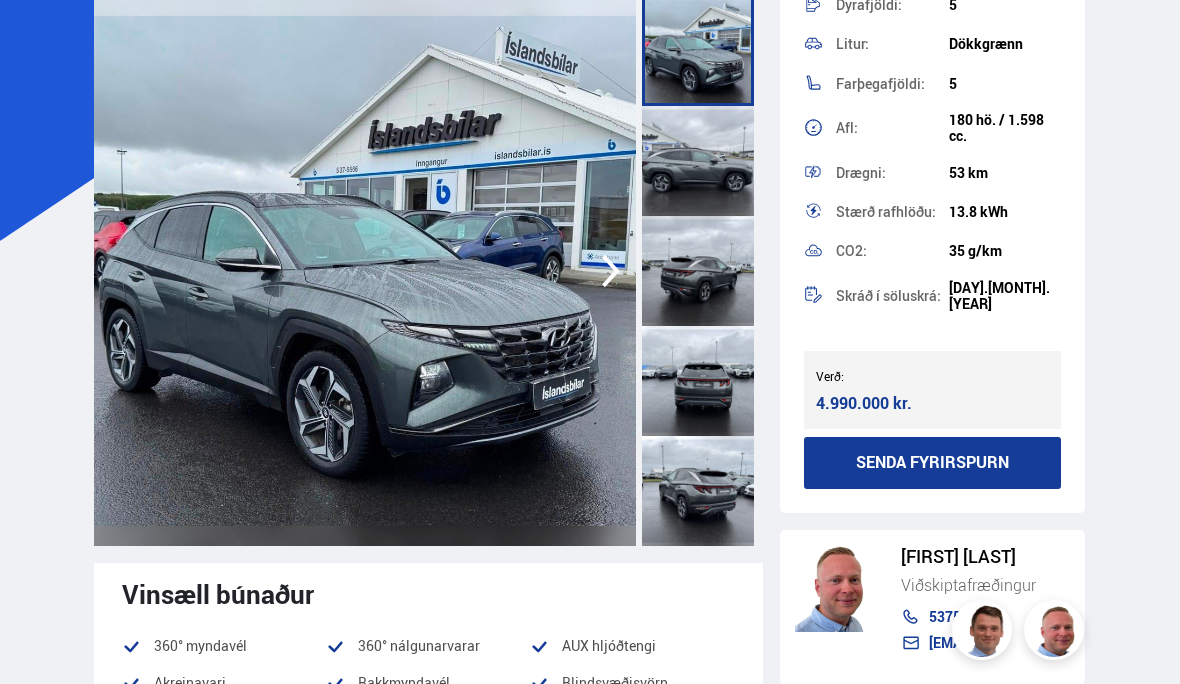 click 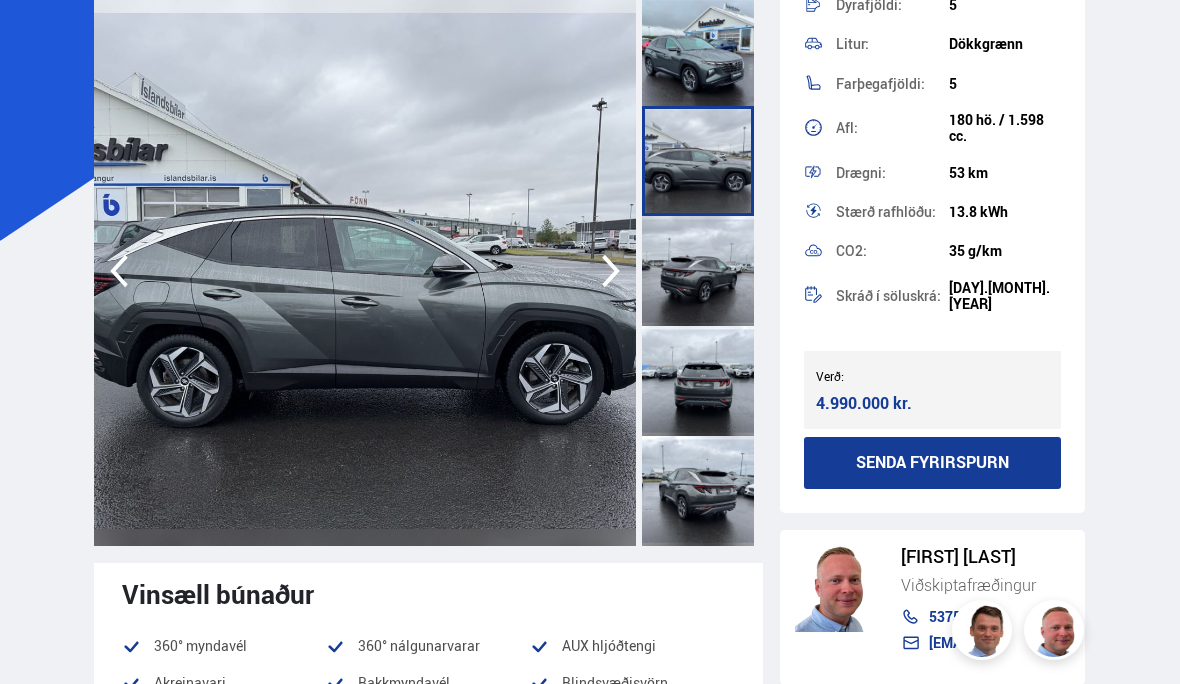 click 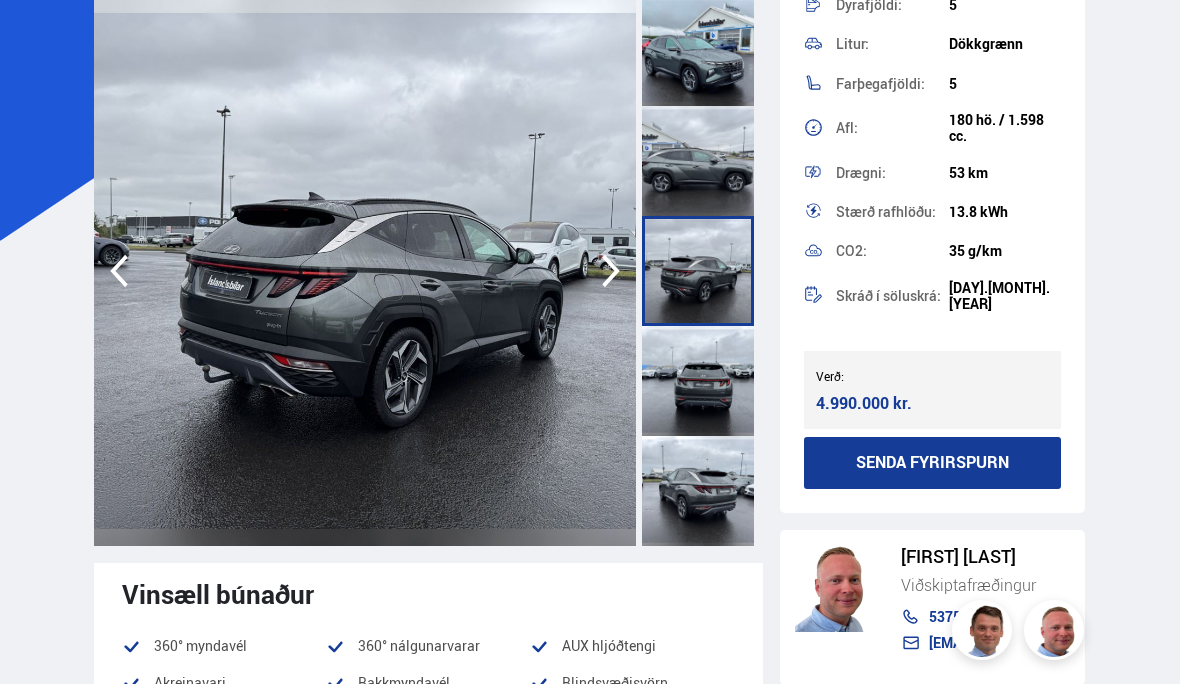 click 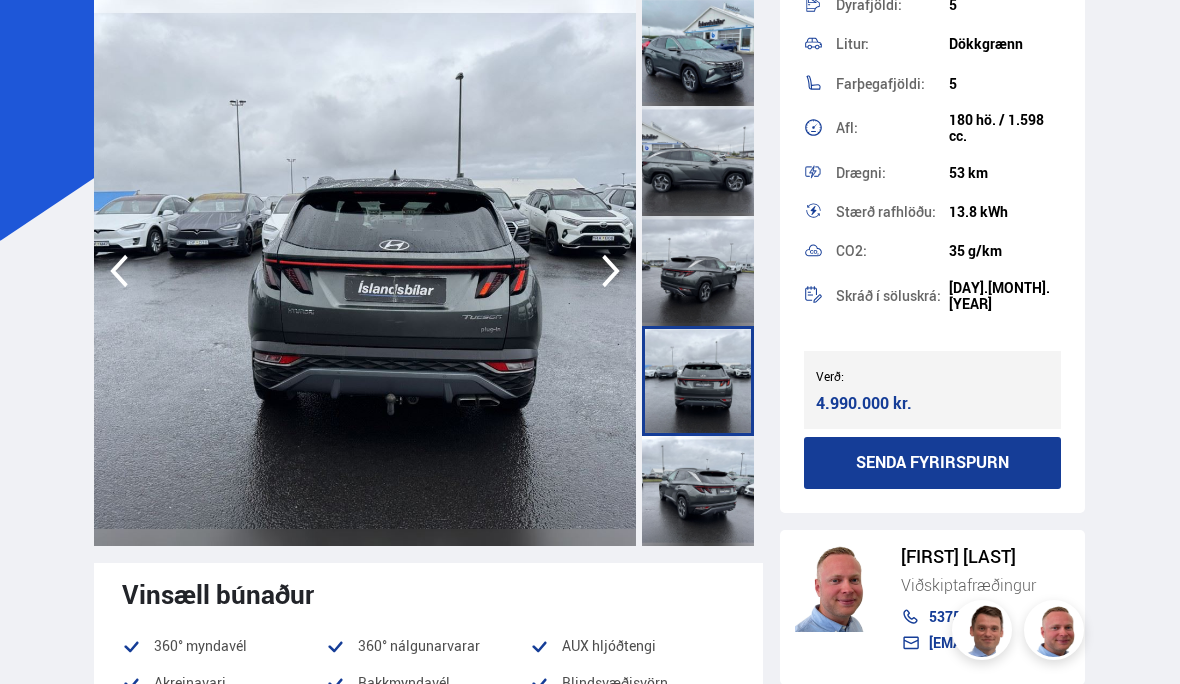 click at bounding box center [365, 271] 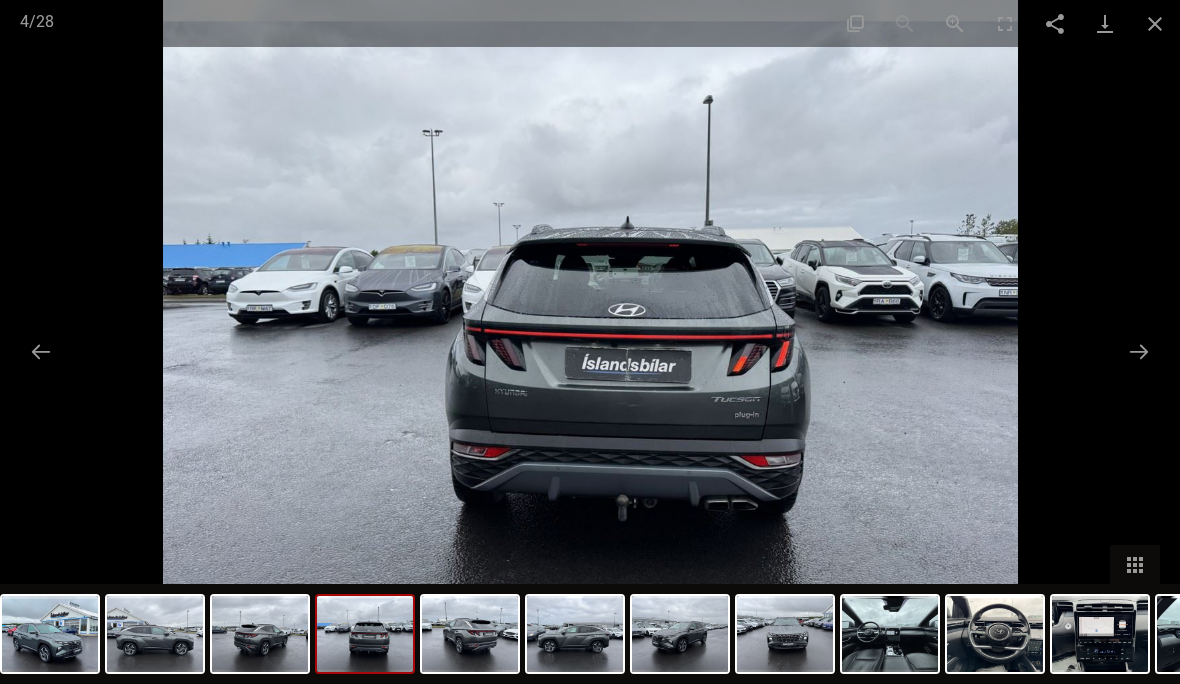 click at bounding box center (1139, 351) 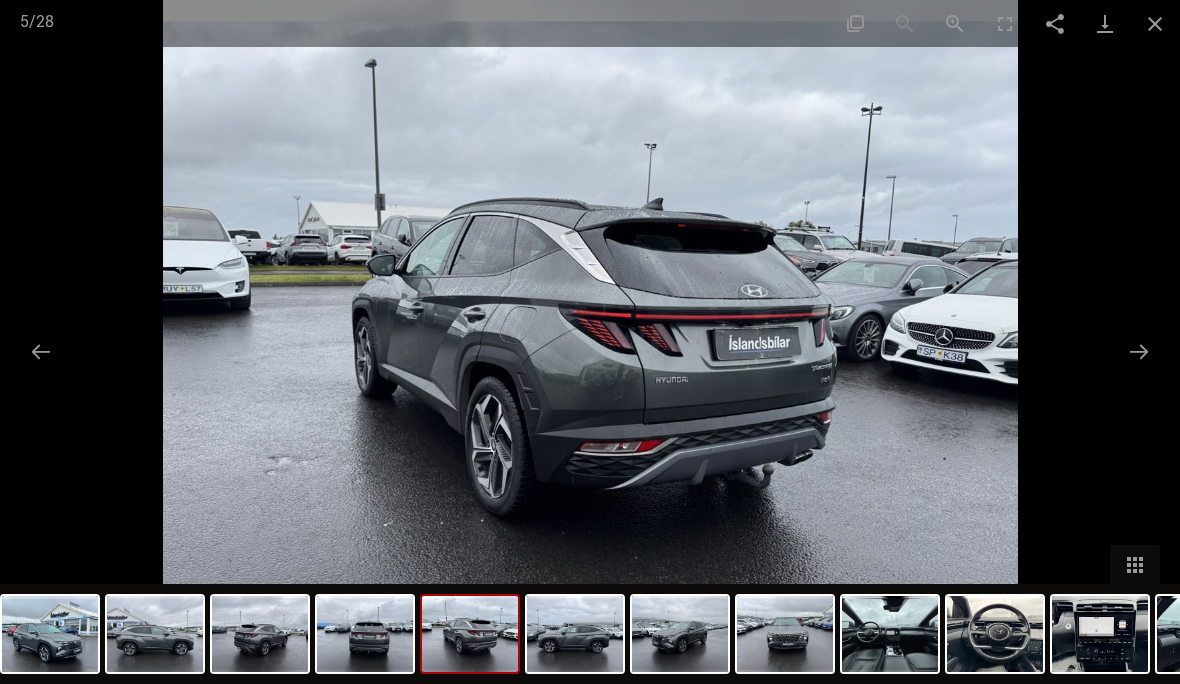 click at bounding box center (1139, 351) 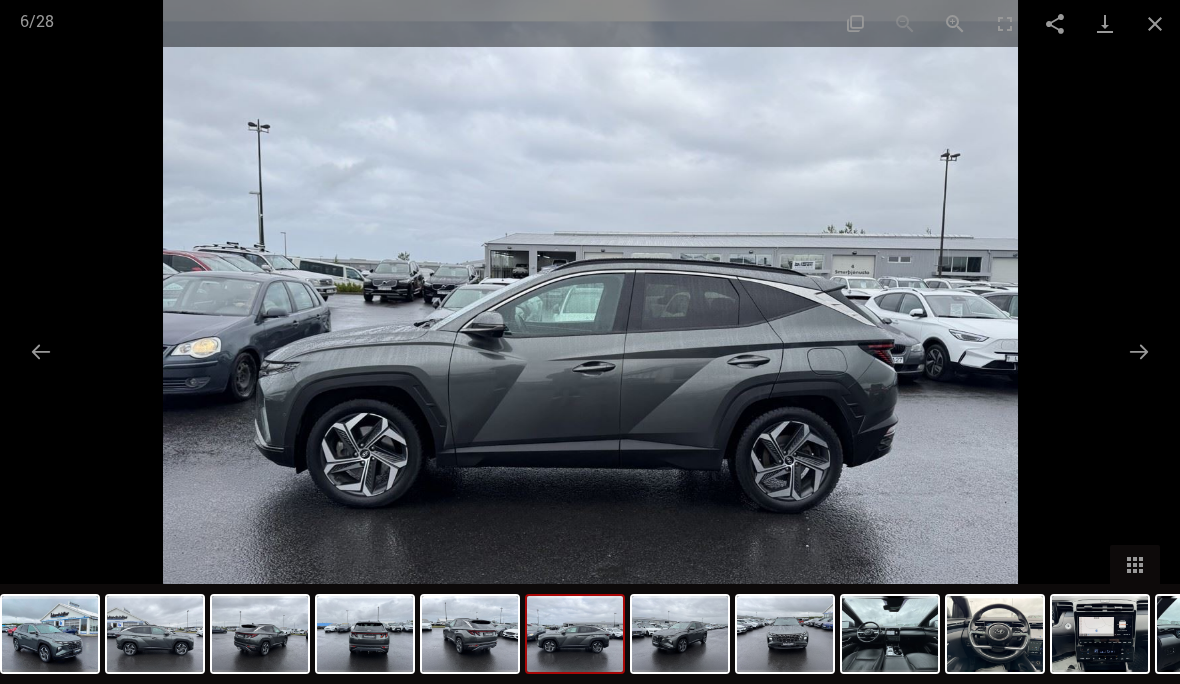 click at bounding box center (1139, 351) 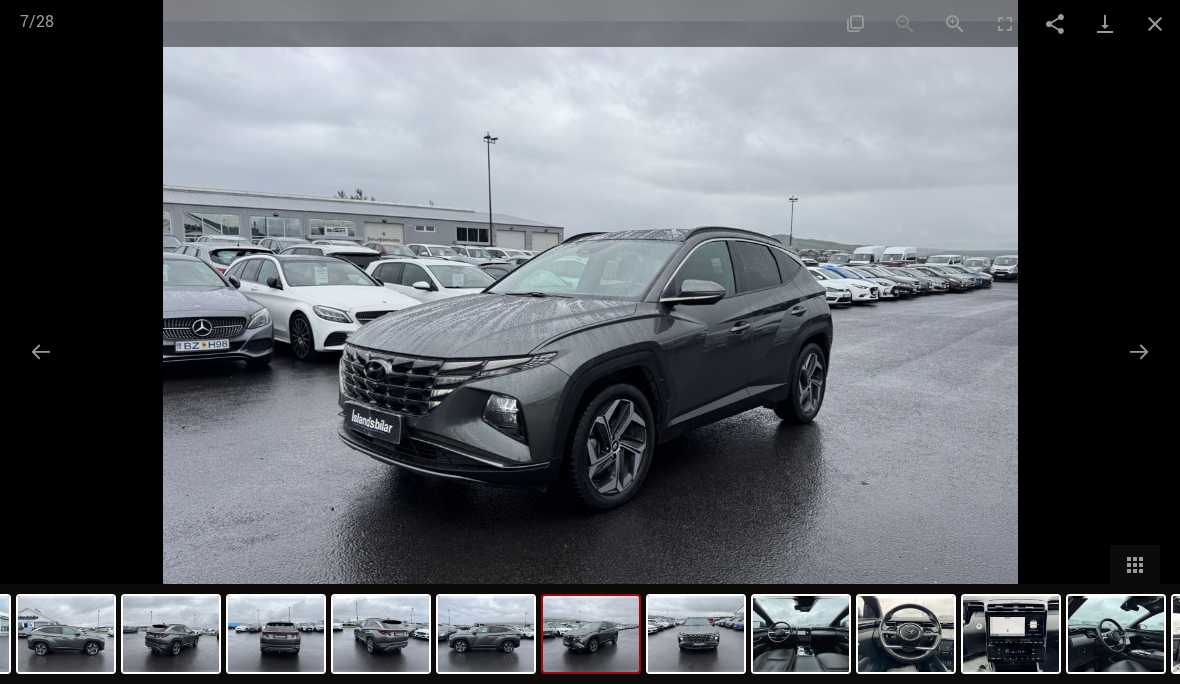 click at bounding box center [1139, 351] 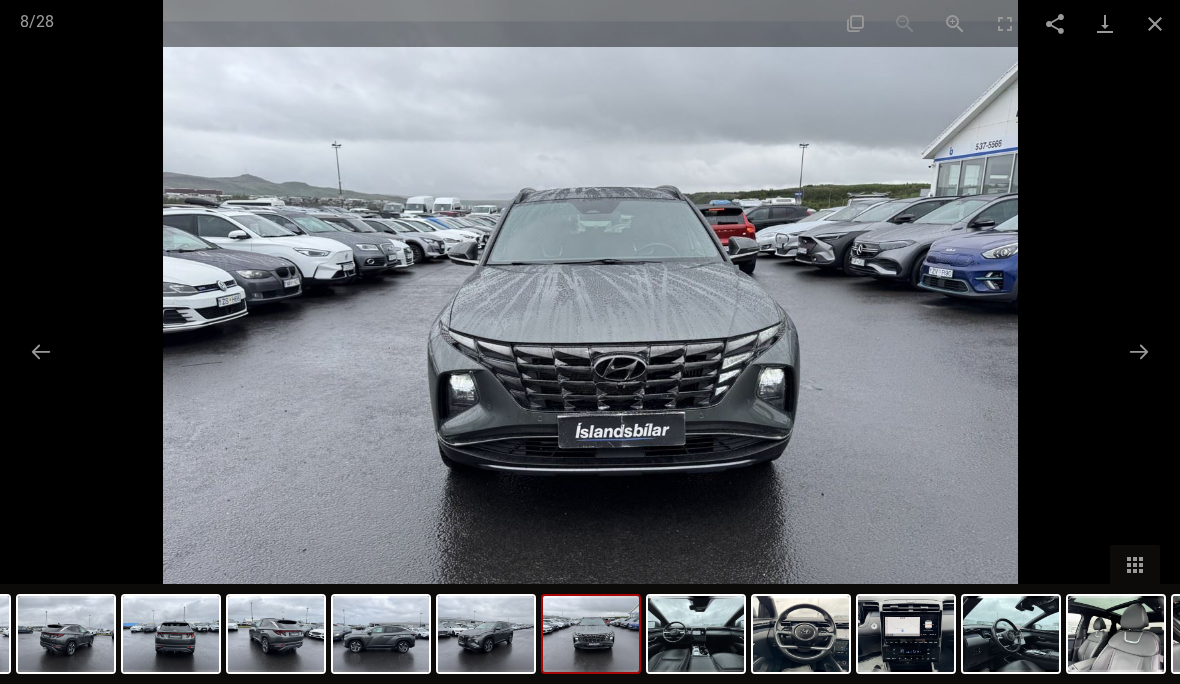 click at bounding box center (1139, 351) 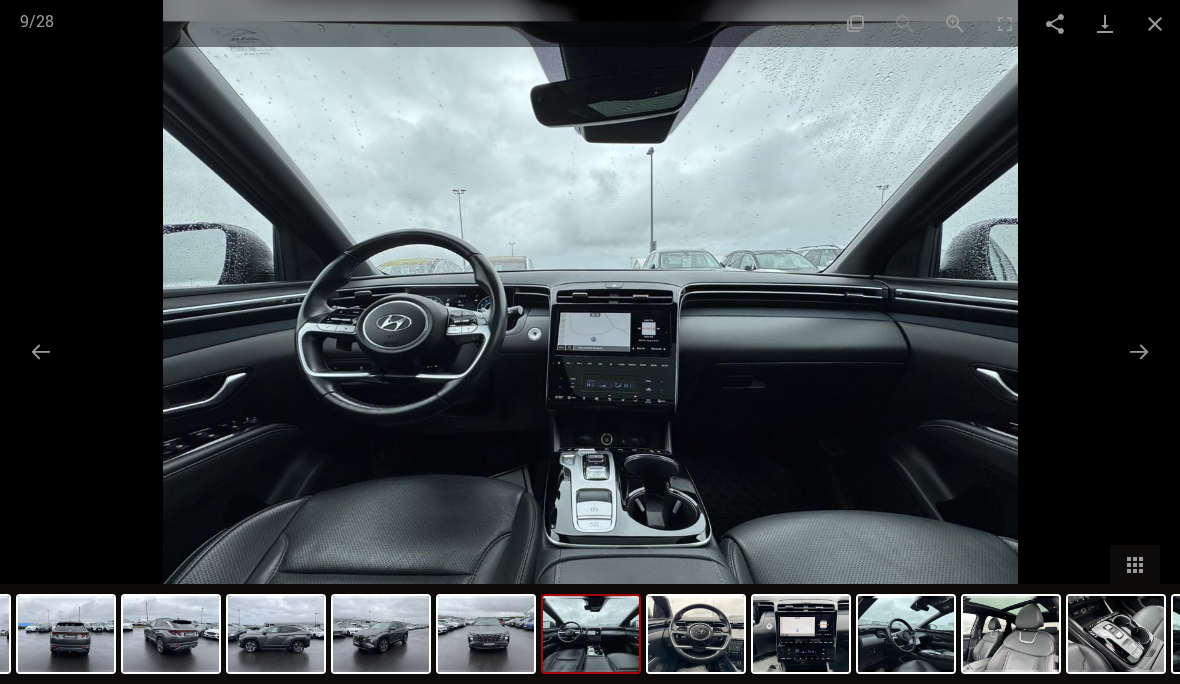 click at bounding box center [1139, 351] 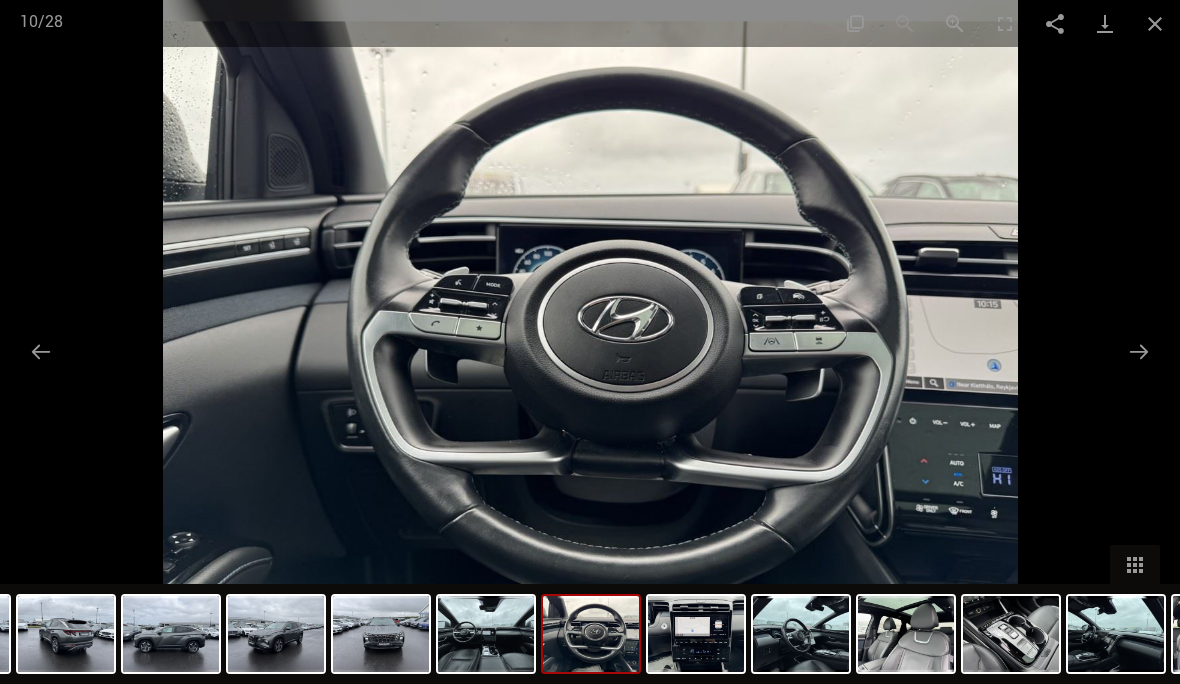 click at bounding box center [1139, 351] 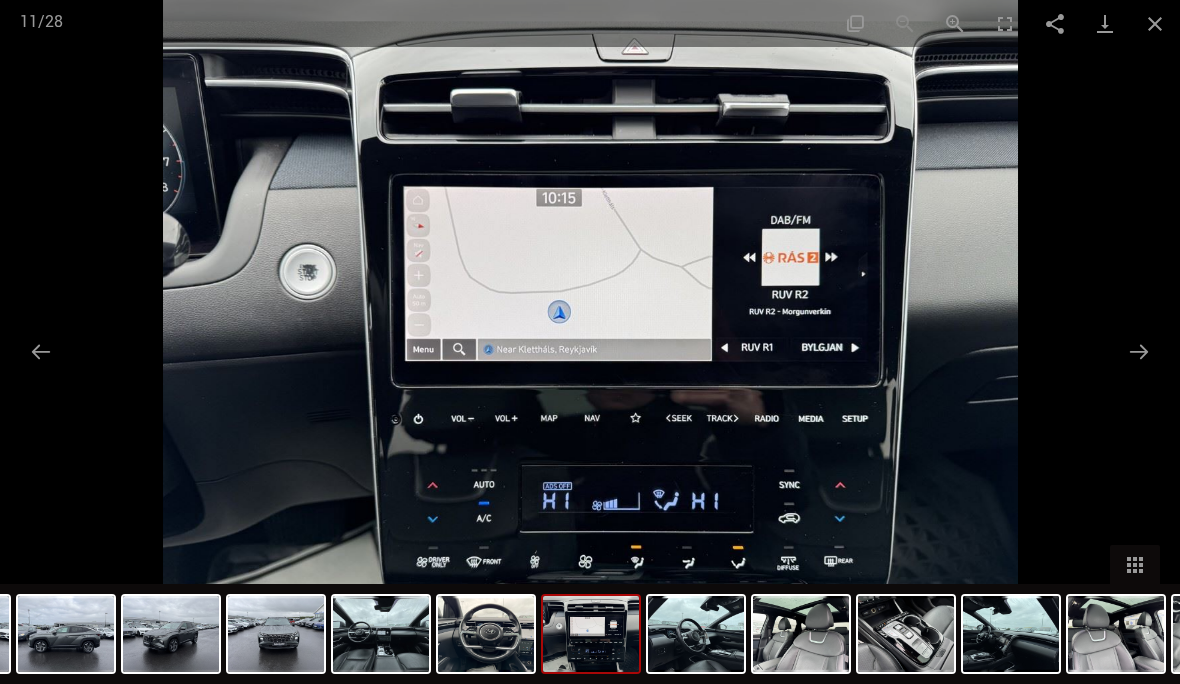 click at bounding box center [1139, 351] 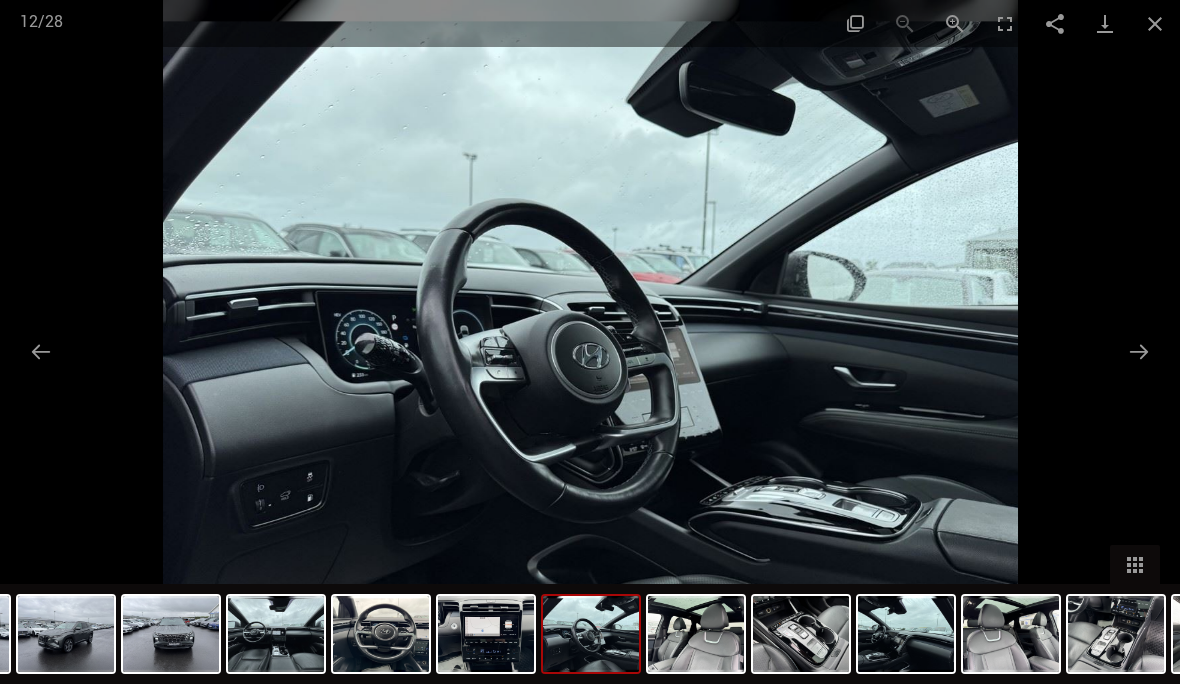 click at bounding box center (1139, 351) 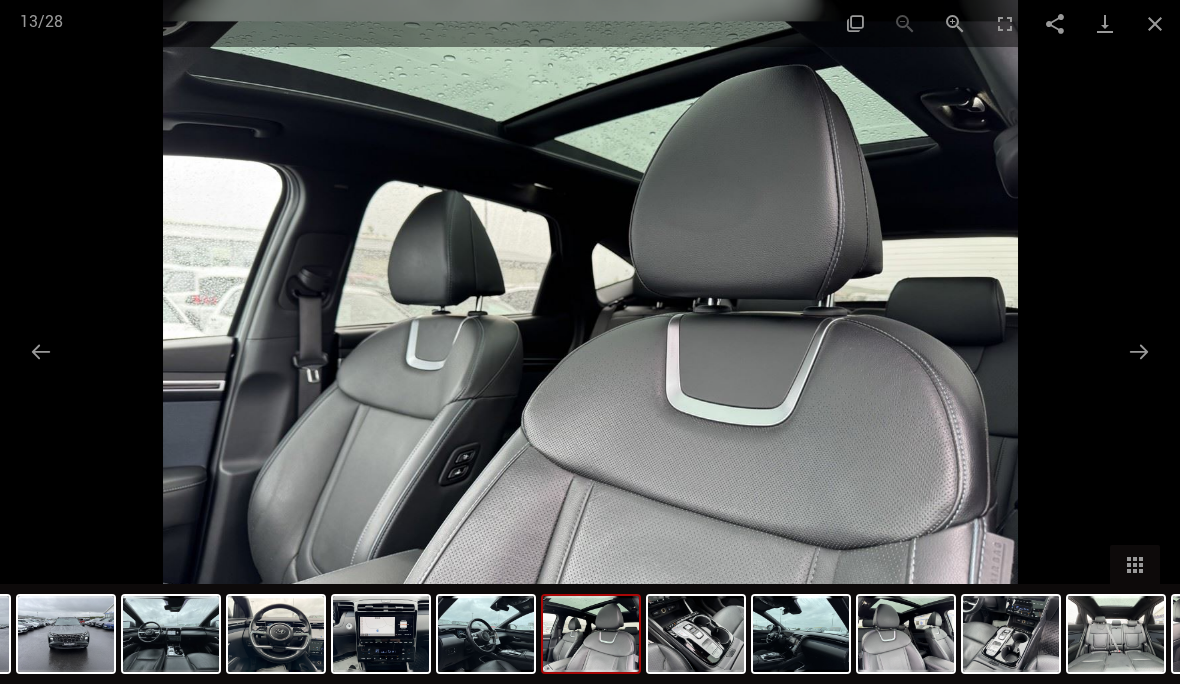click at bounding box center (1139, 351) 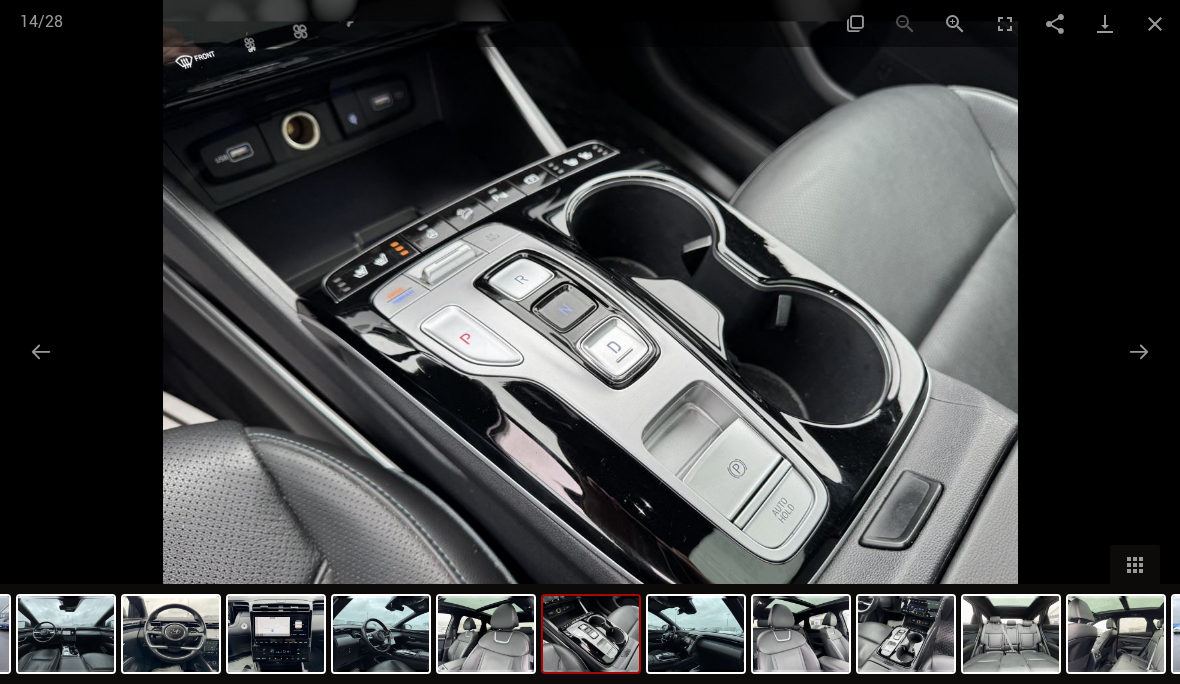click at bounding box center (1139, 351) 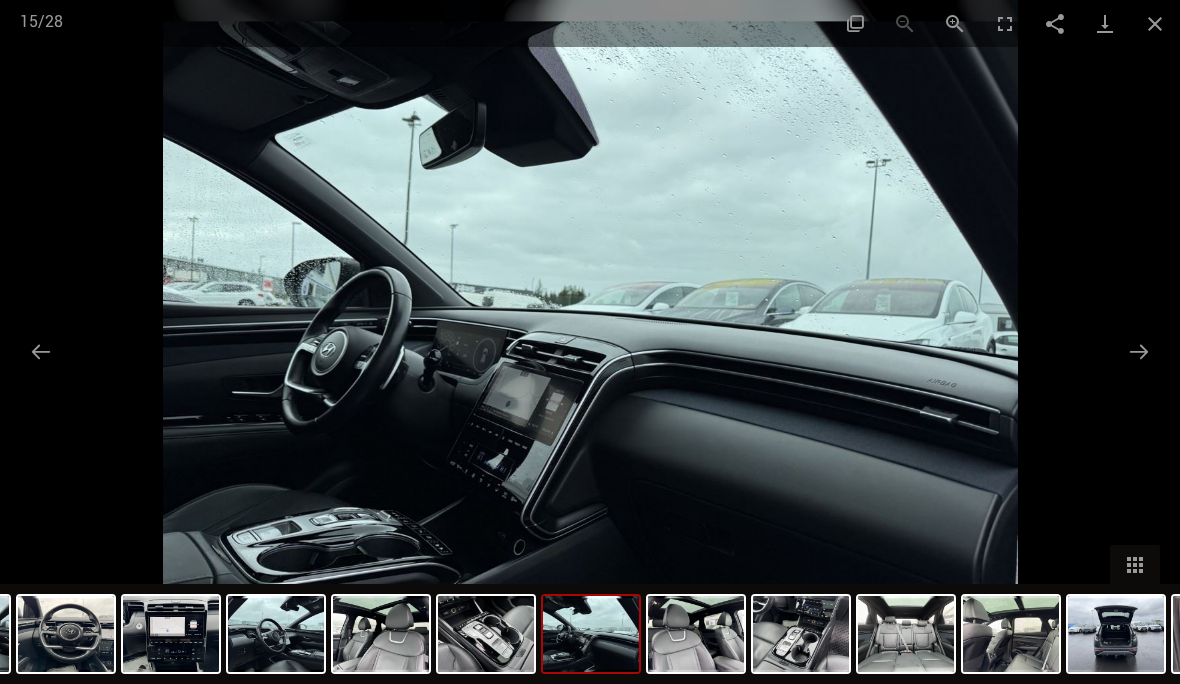 click at bounding box center (1139, 351) 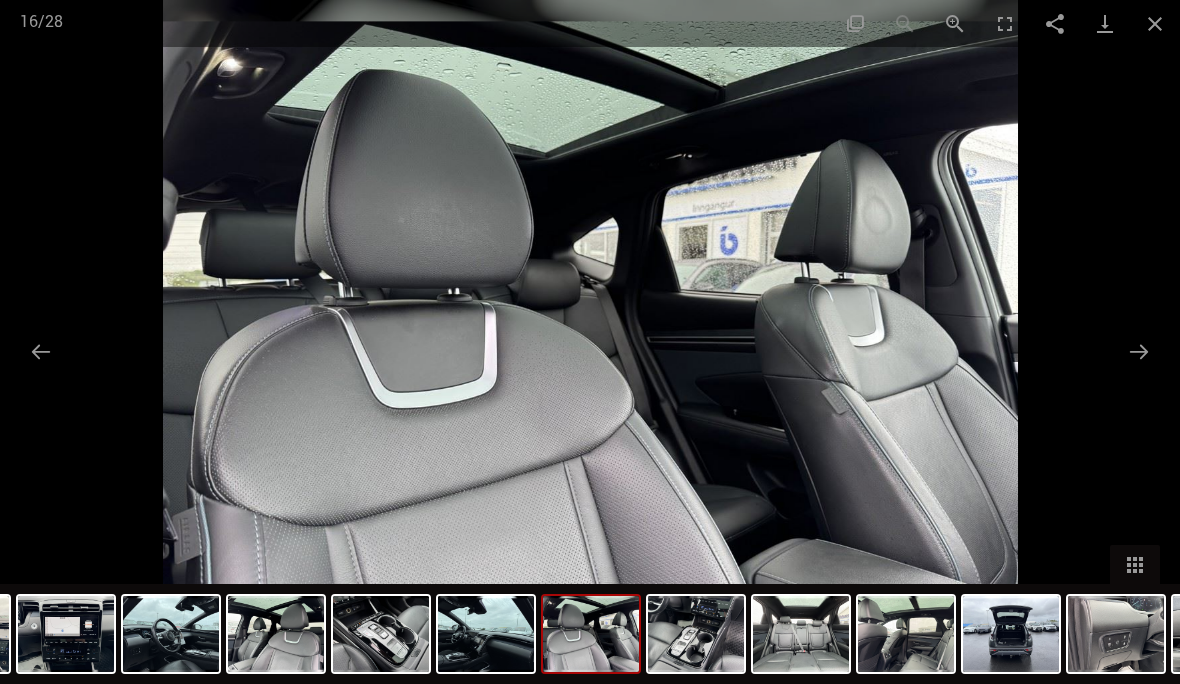 click at bounding box center (1139, 351) 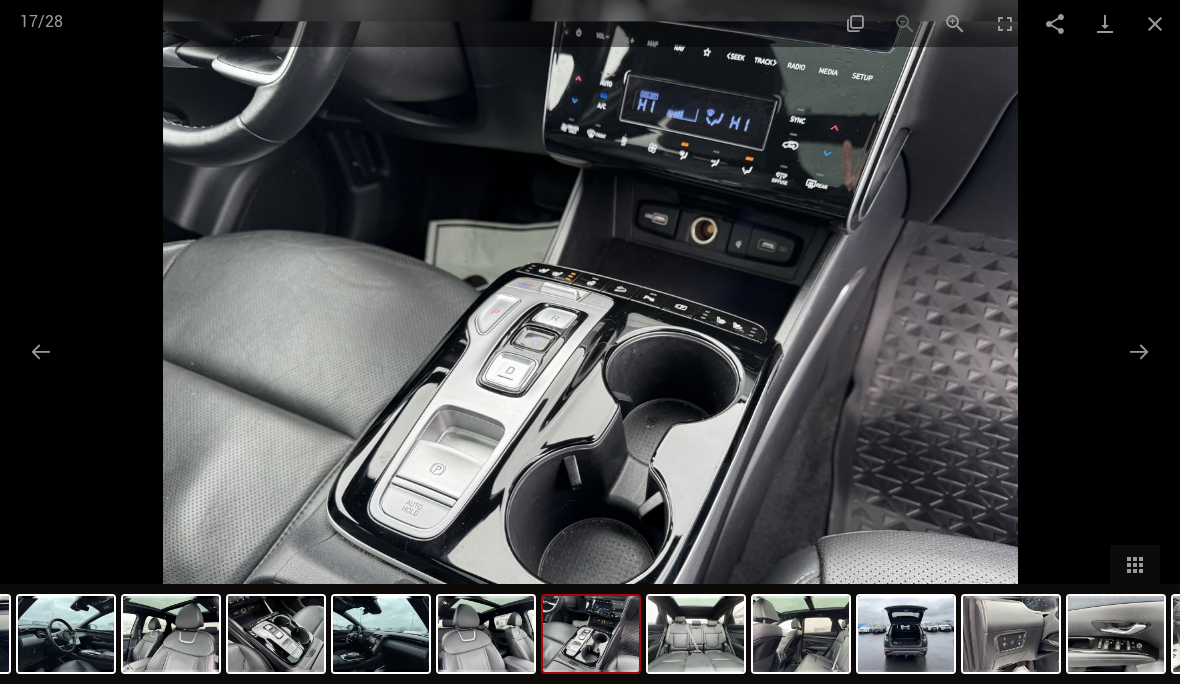 click at bounding box center [1139, 351] 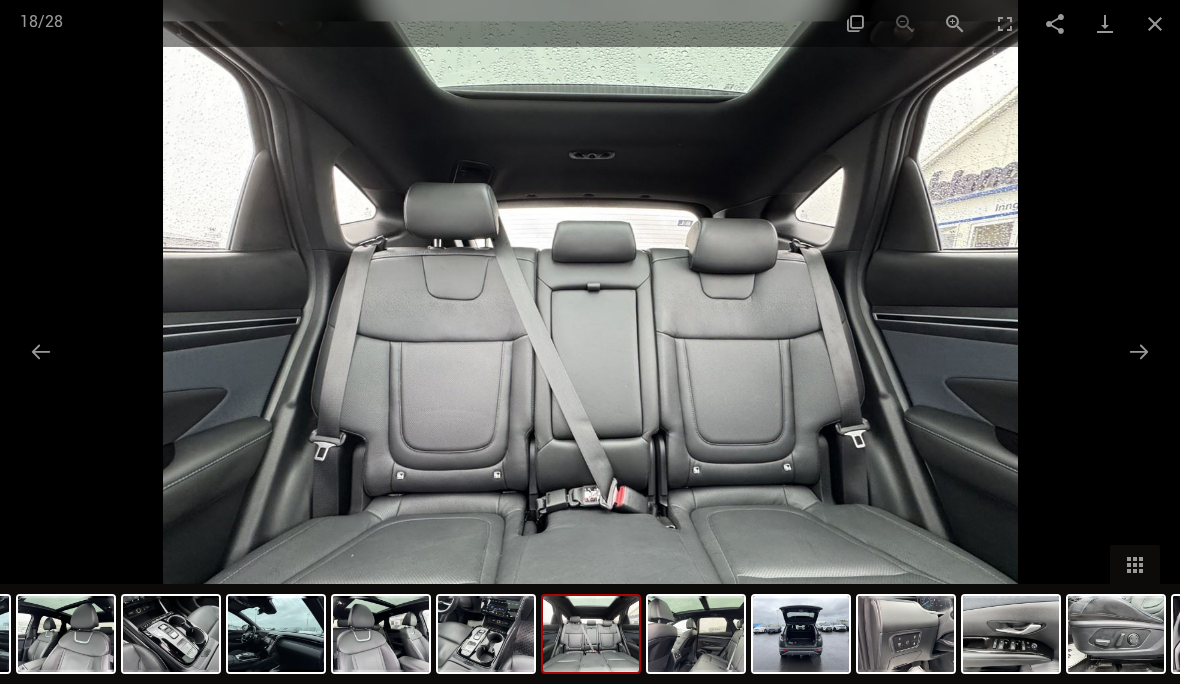 click at bounding box center [1139, 351] 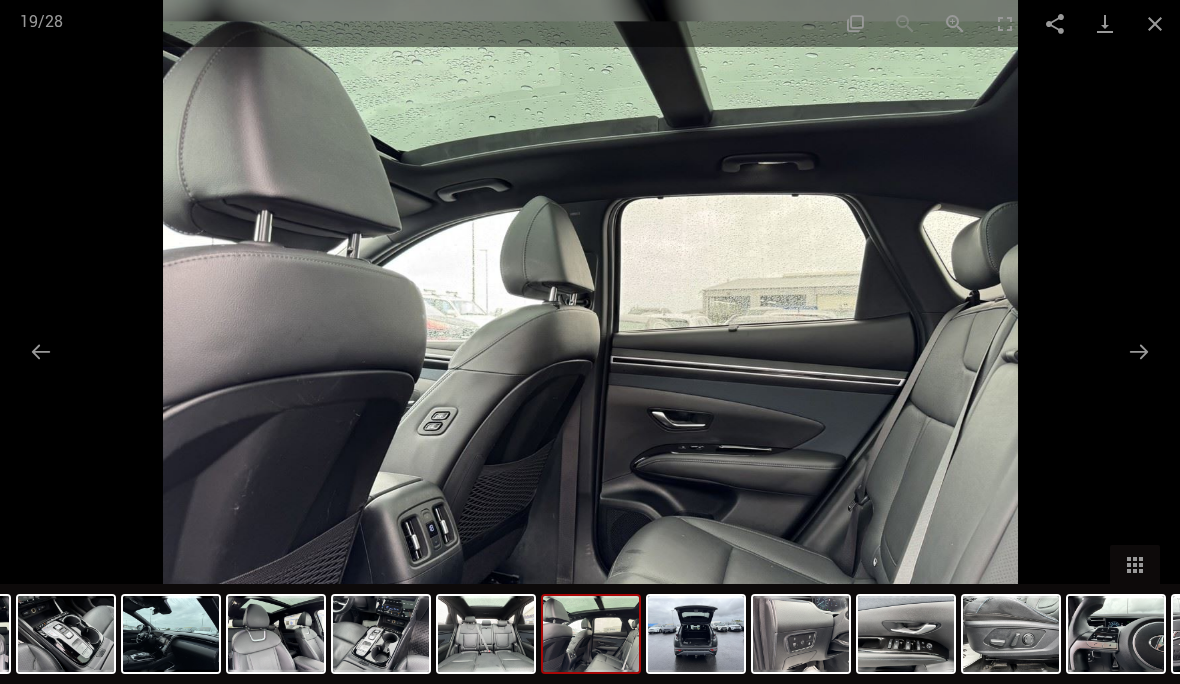 click at bounding box center [1139, 351] 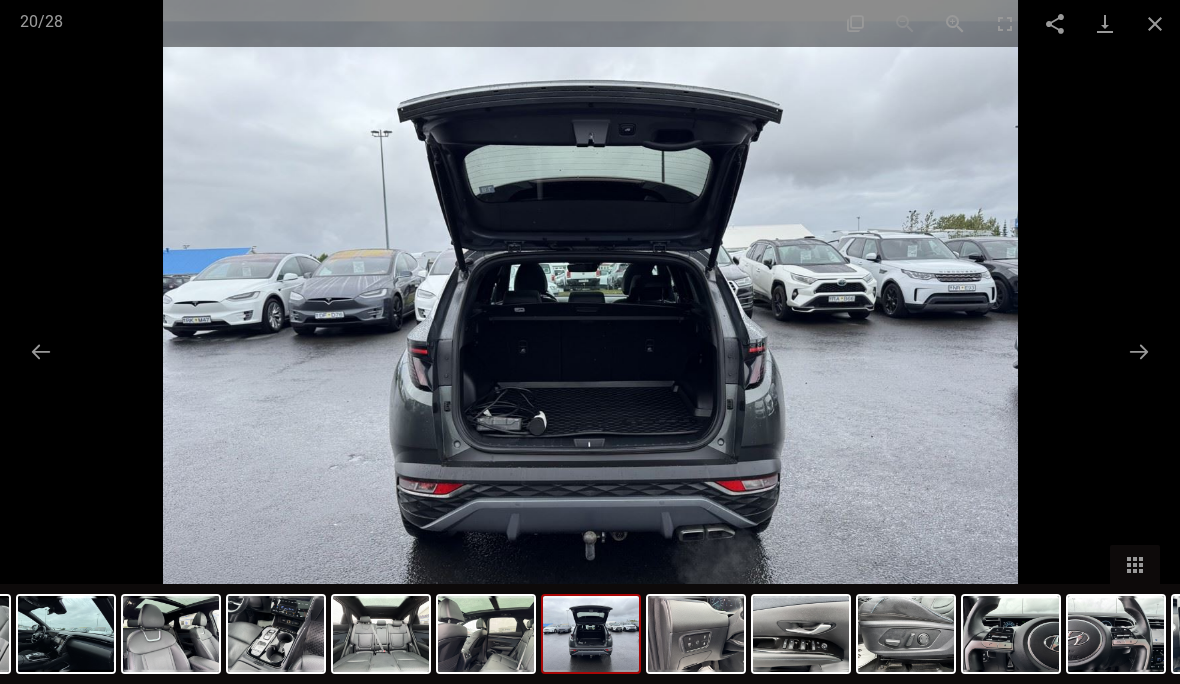click at bounding box center (1139, 351) 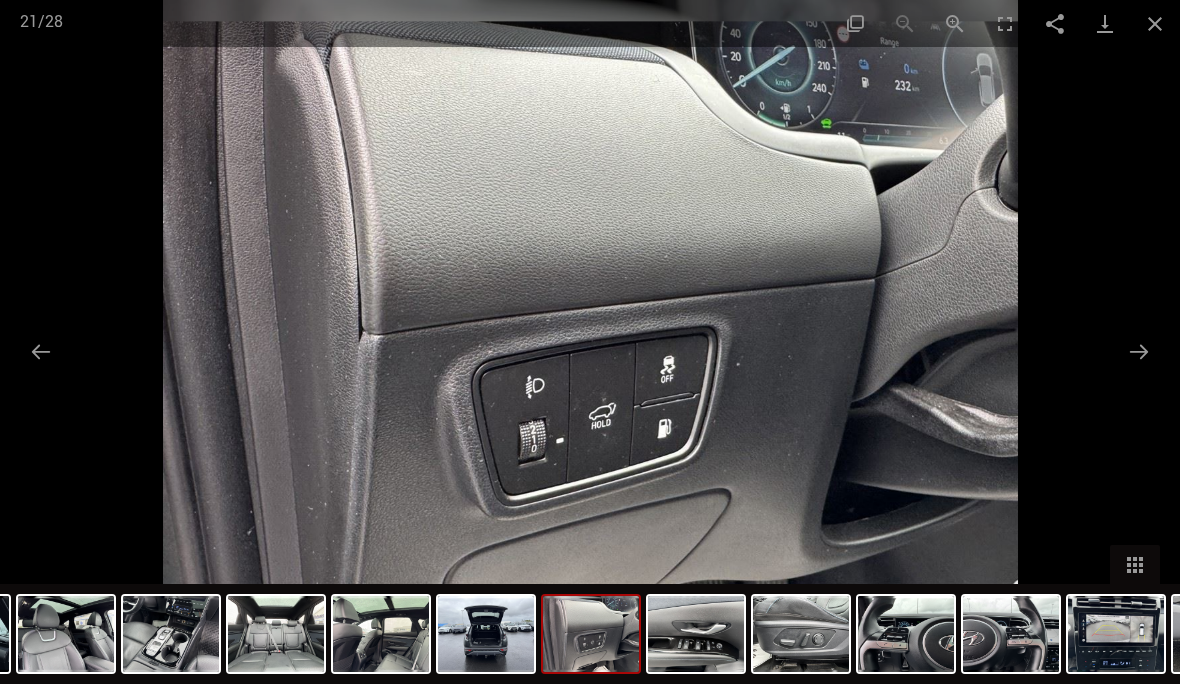 click at bounding box center (1139, 351) 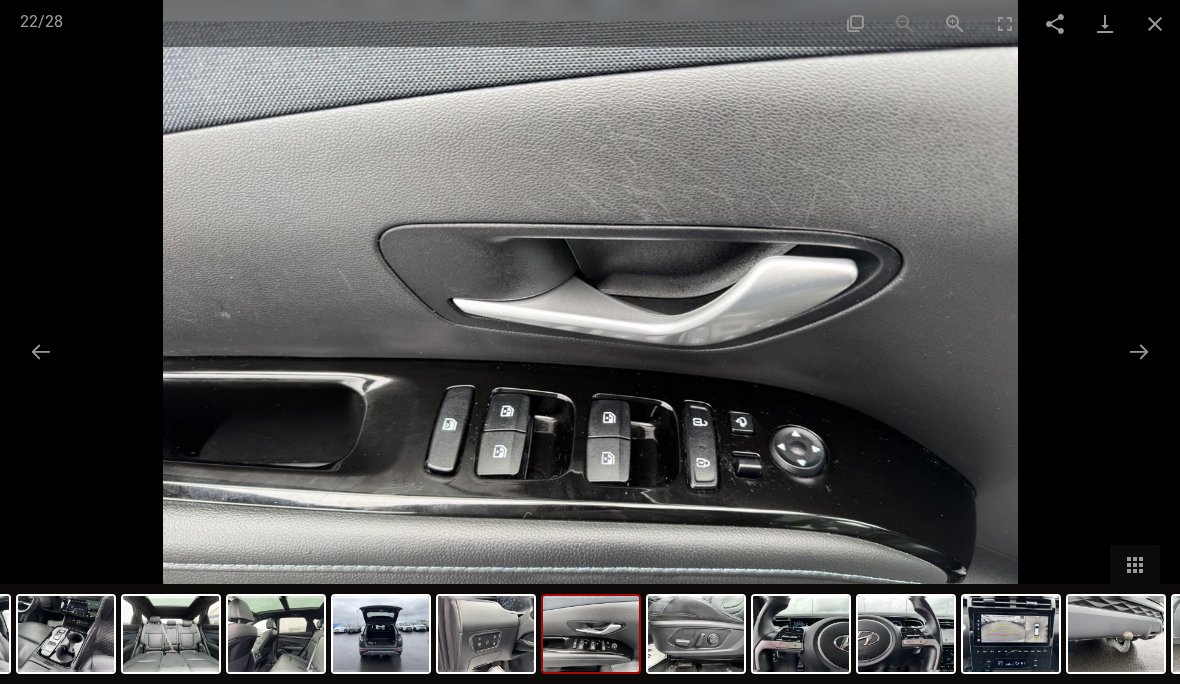 click at bounding box center (1139, 351) 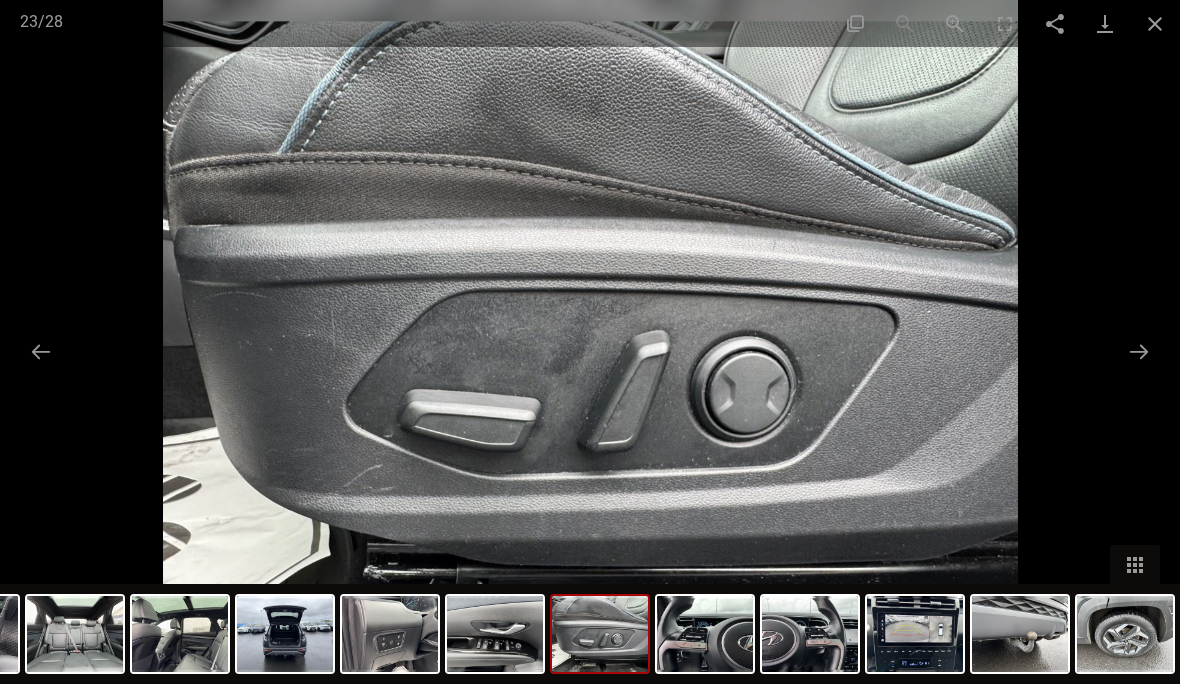 click at bounding box center (1139, 351) 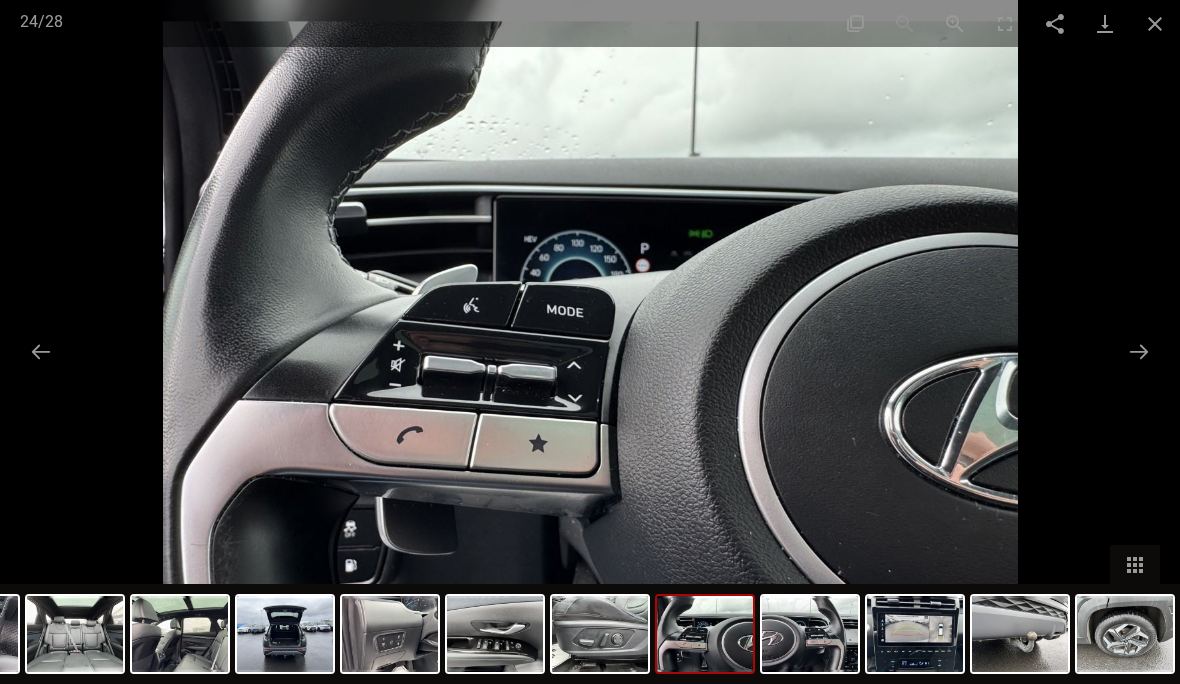 click at bounding box center [1139, 351] 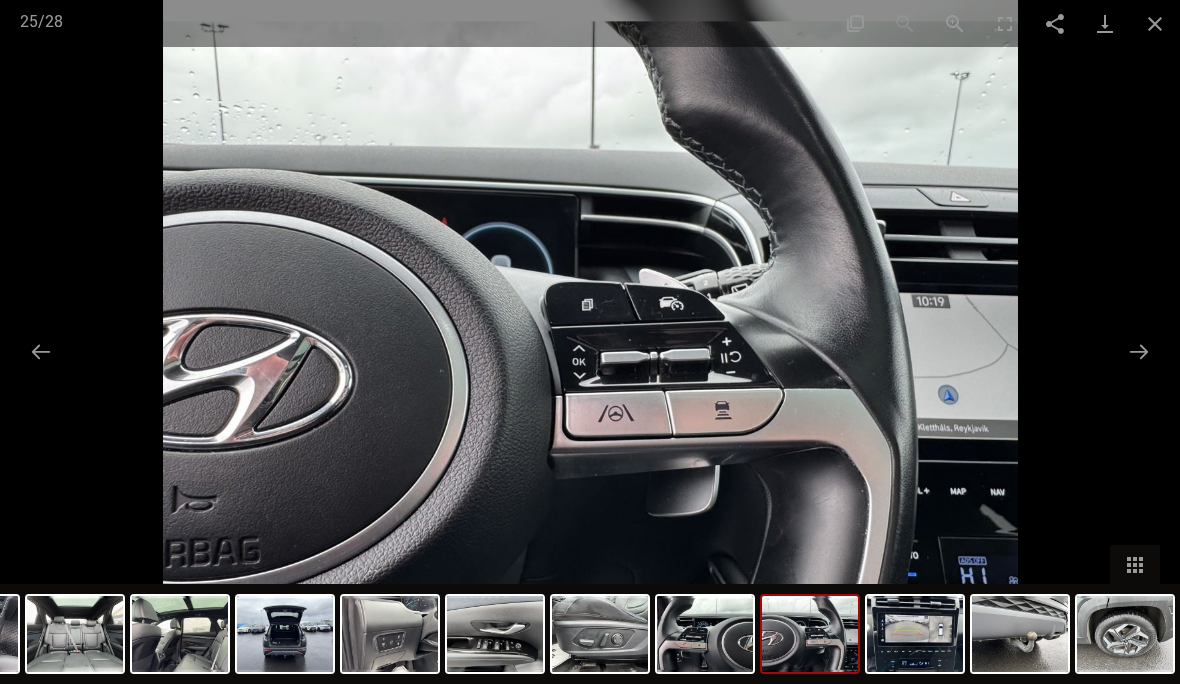 click at bounding box center [1139, 351] 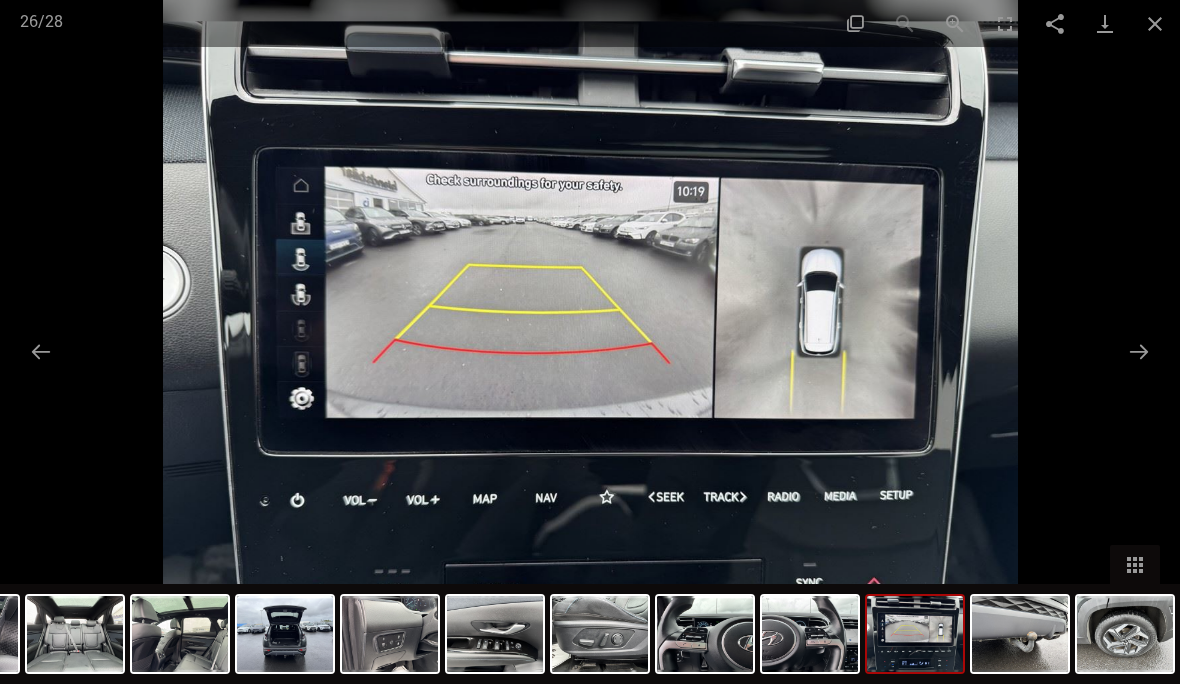 click at bounding box center (1139, 351) 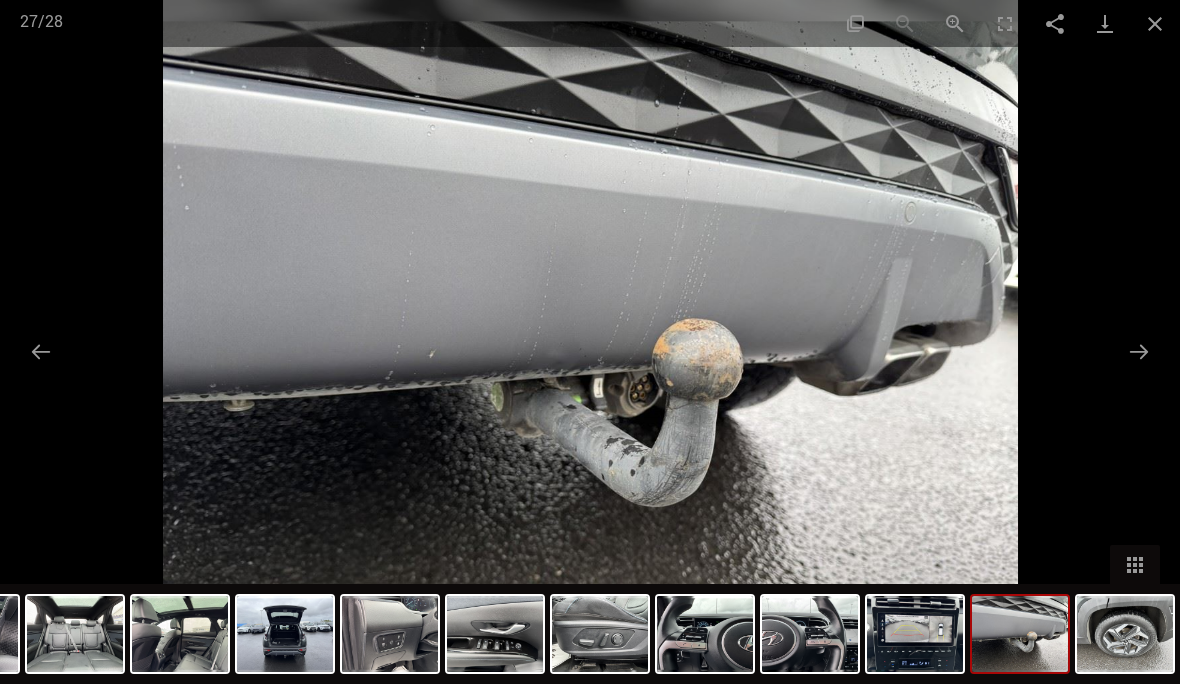 click at bounding box center [1139, 351] 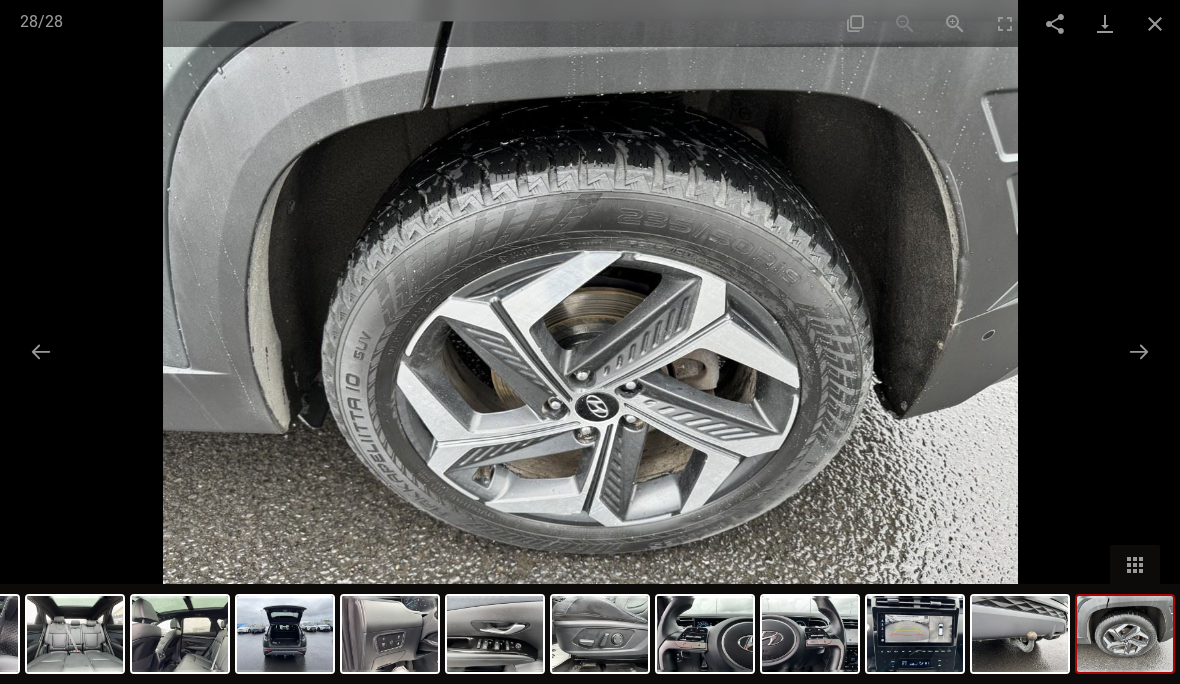 click at bounding box center (1139, 351) 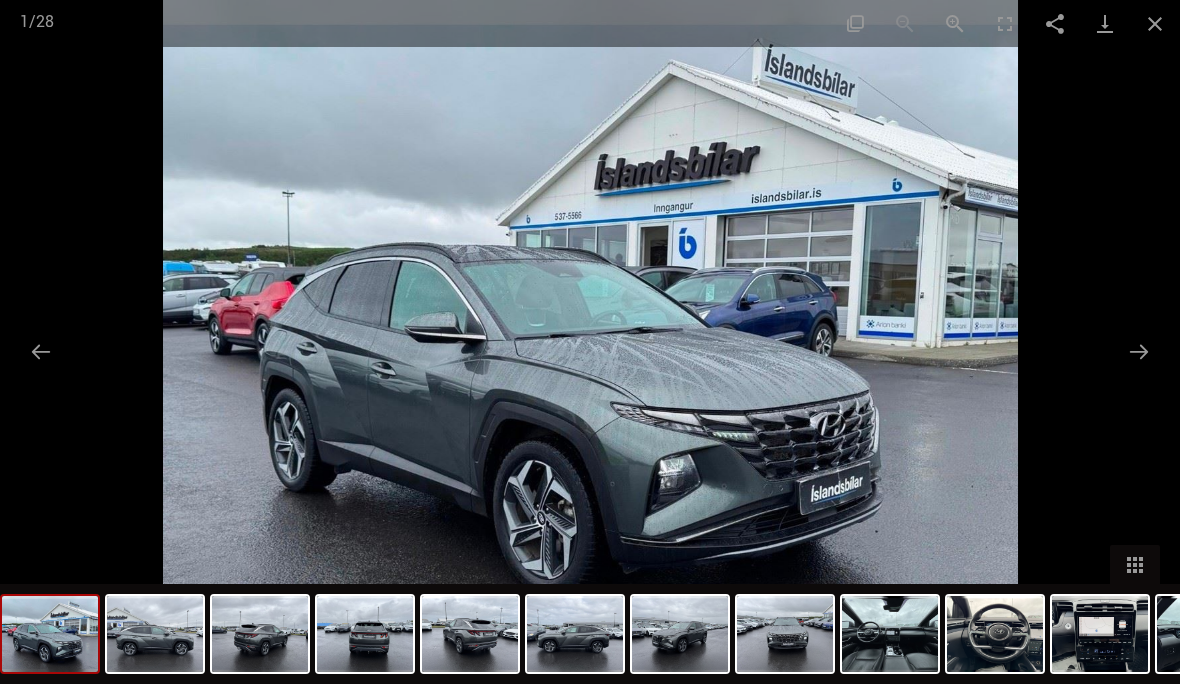 scroll, scrollTop: 0, scrollLeft: 0, axis: both 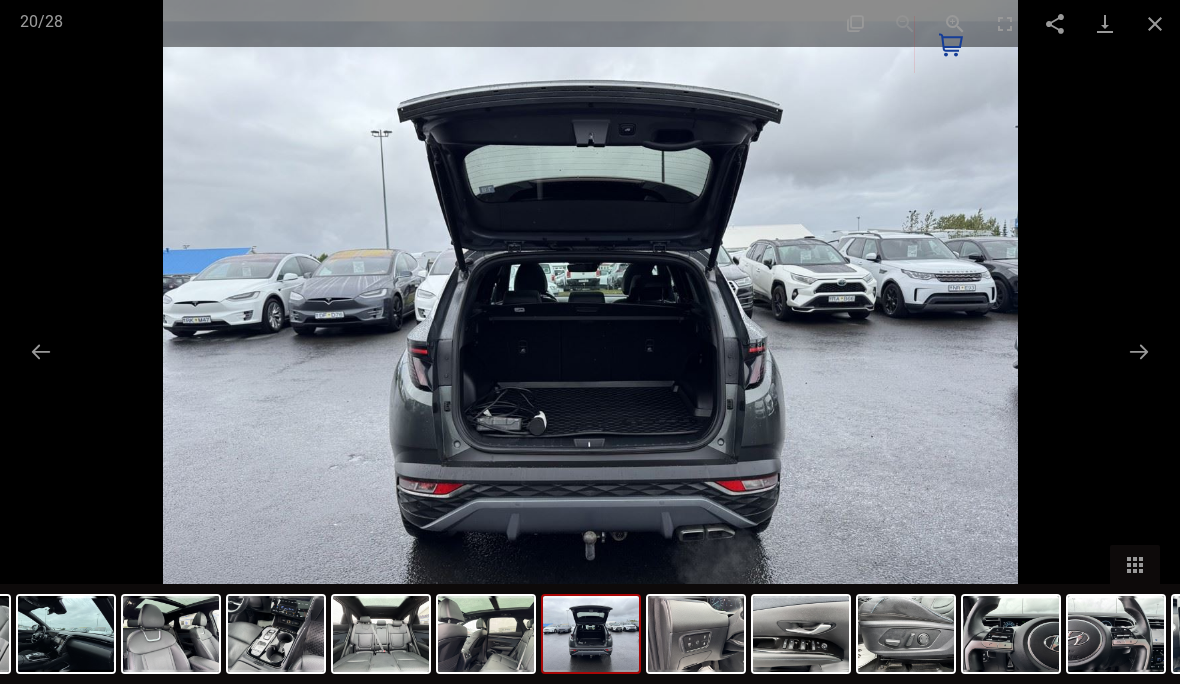 click at bounding box center (1139, 351) 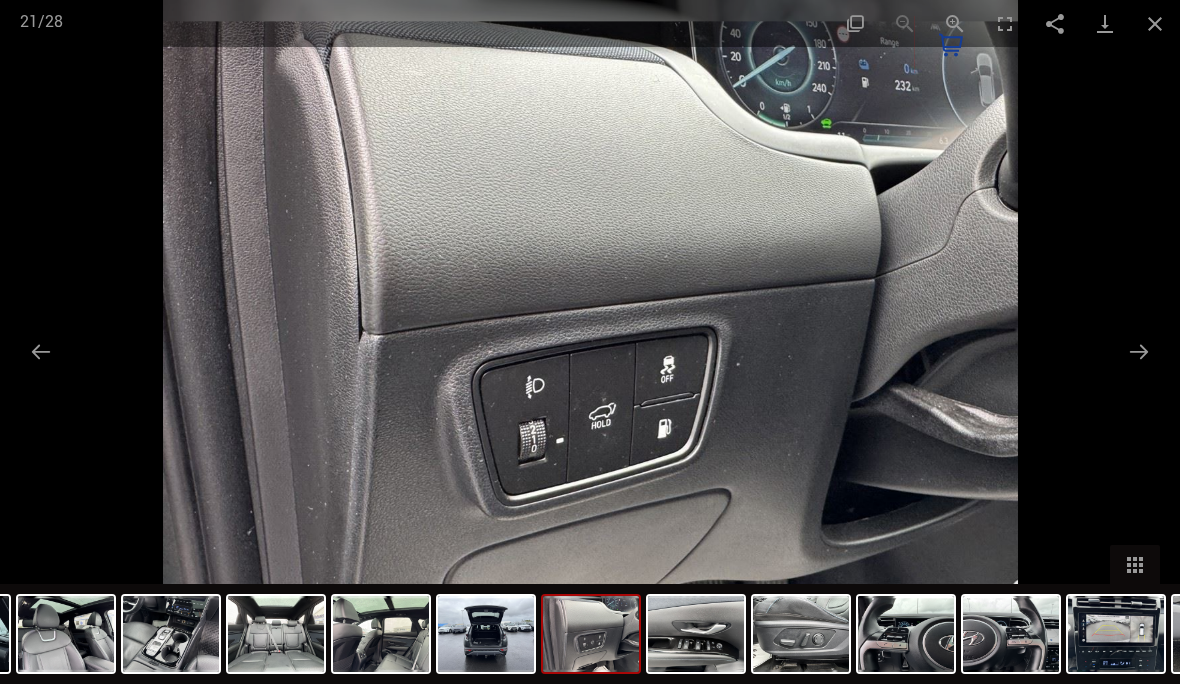 click at bounding box center (1139, 351) 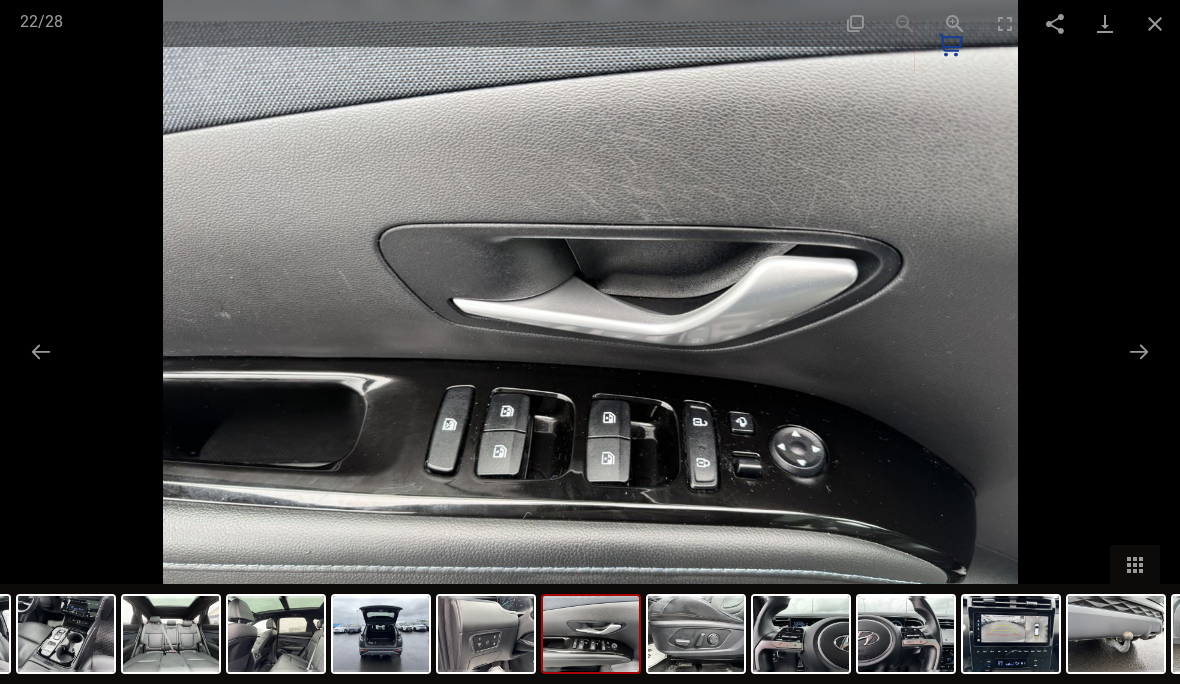 click at bounding box center [1139, 351] 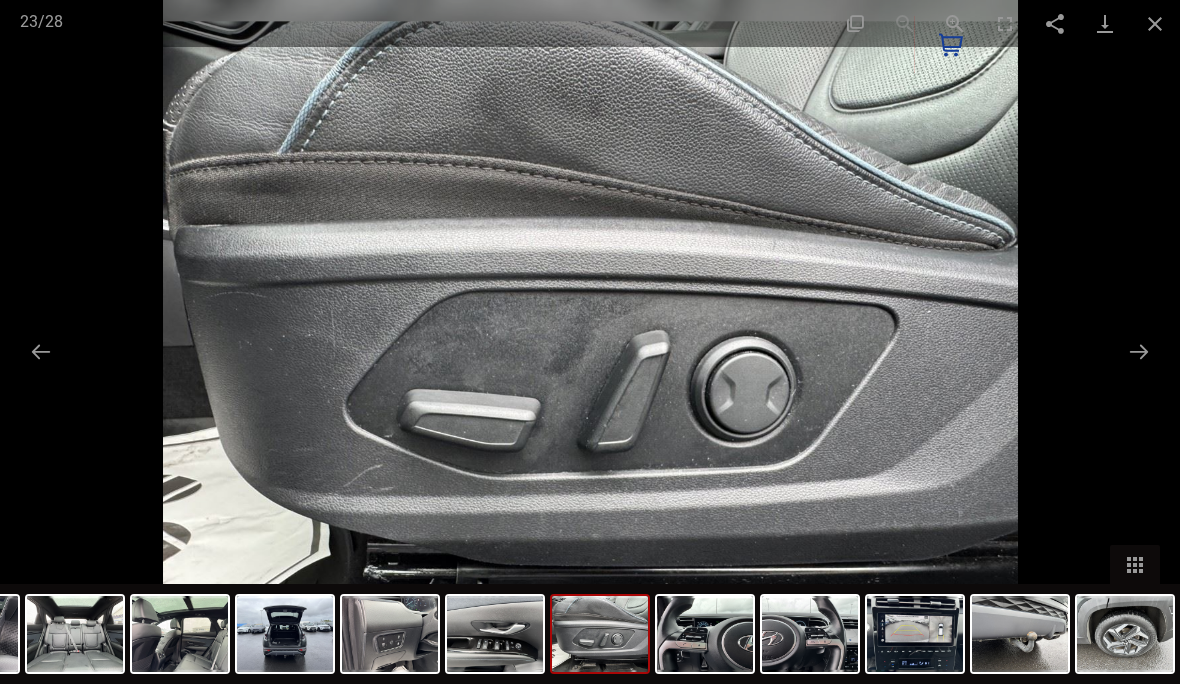 click at bounding box center (1139, 351) 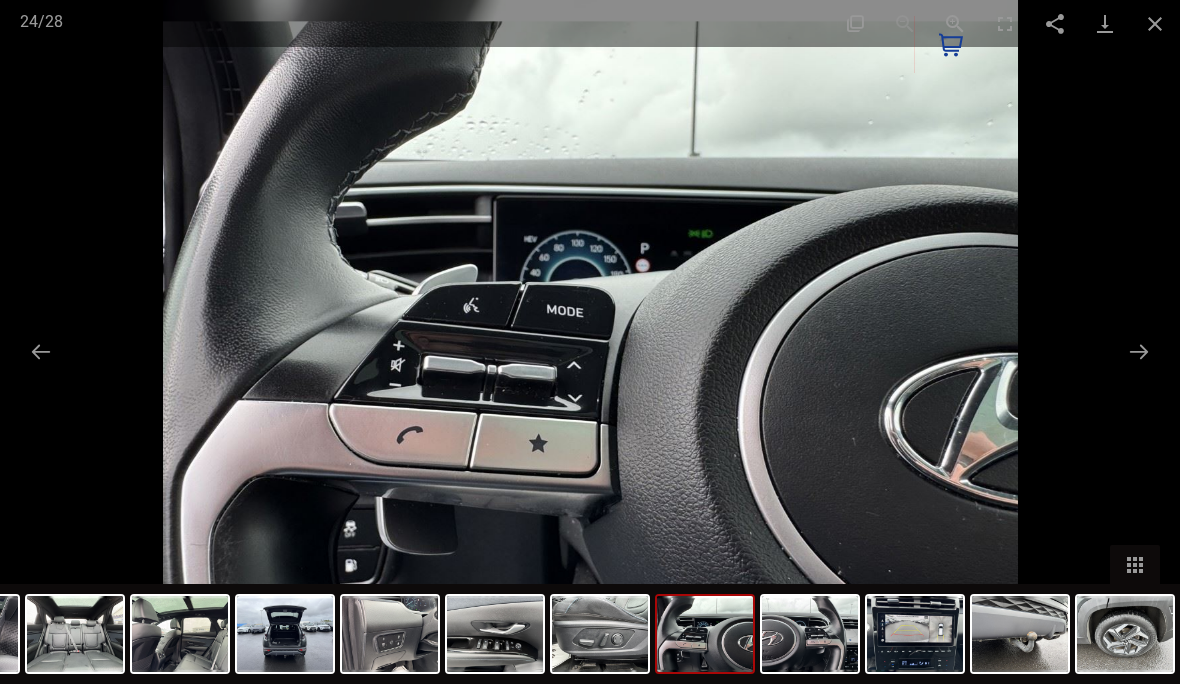 click at bounding box center (1139, 351) 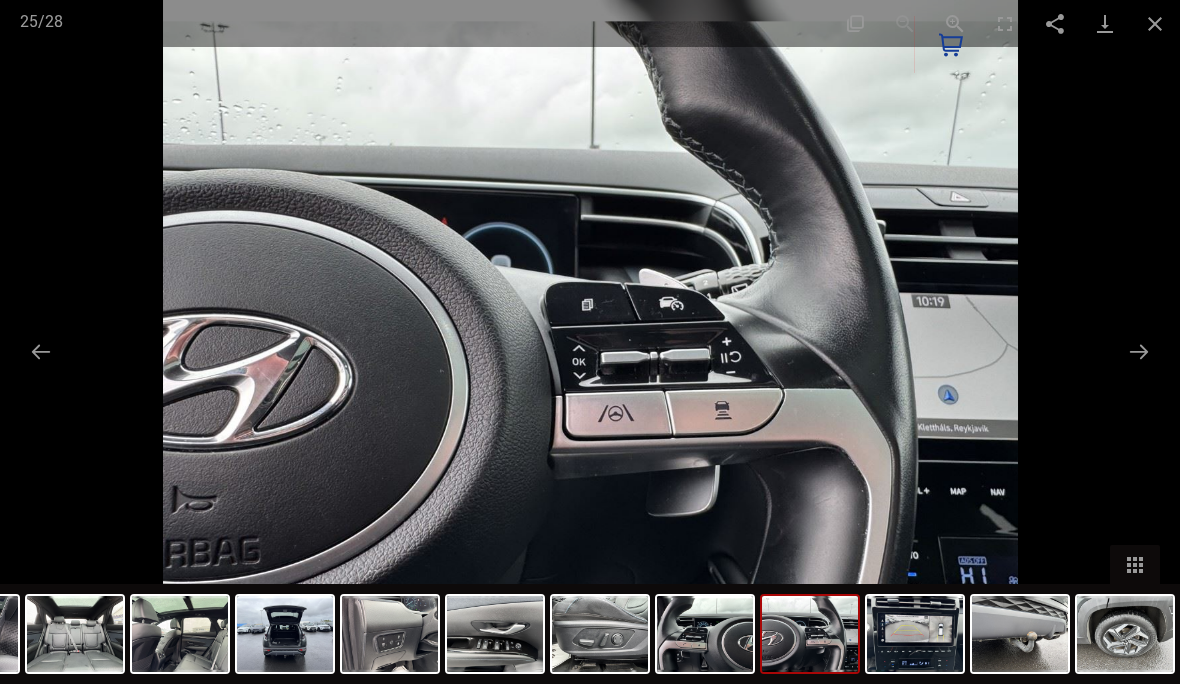 click at bounding box center (1139, 351) 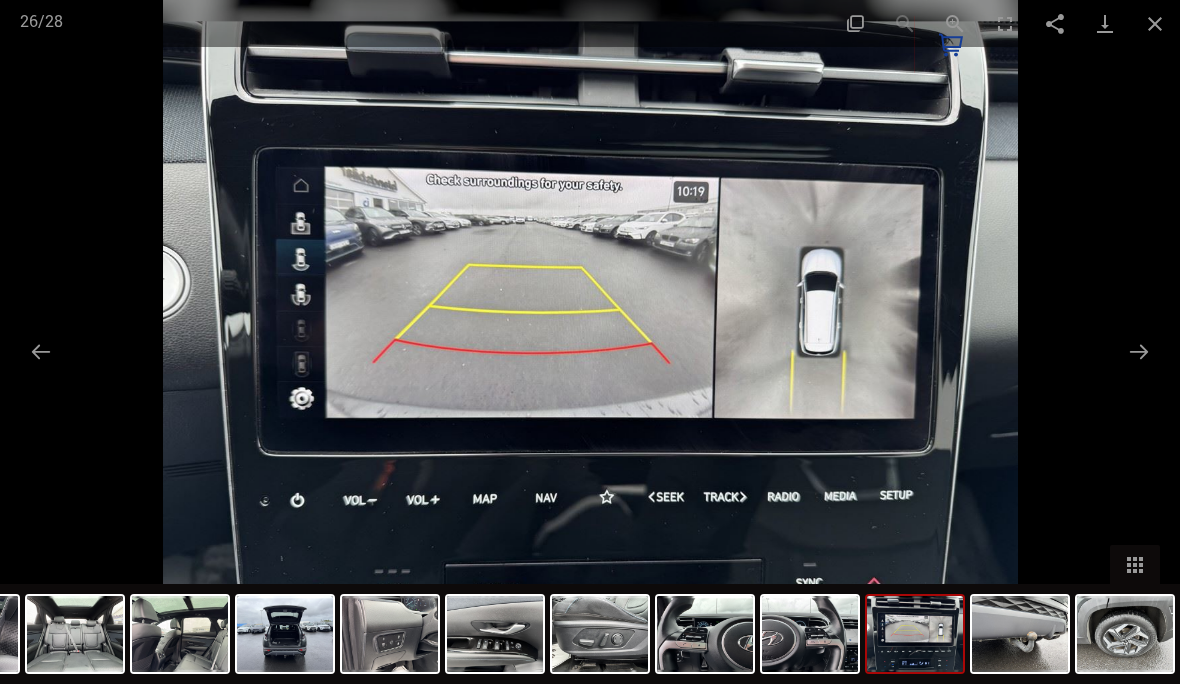 click at bounding box center (1139, 351) 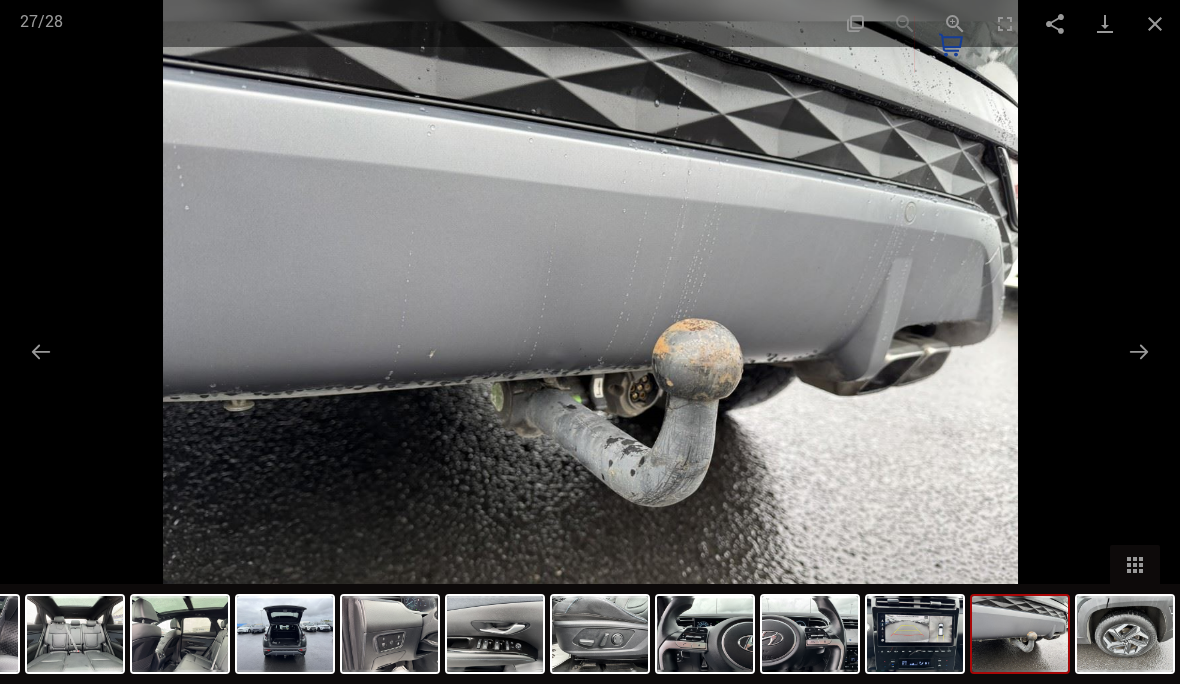click at bounding box center [1139, 351] 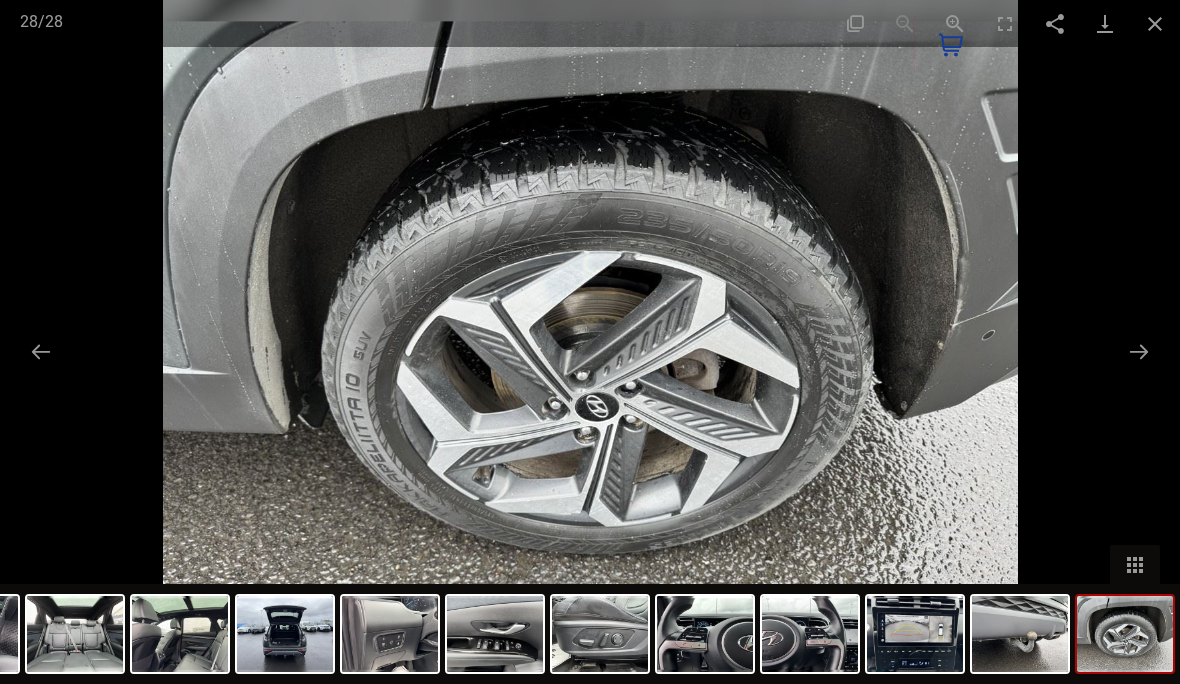 click at bounding box center (1139, 351) 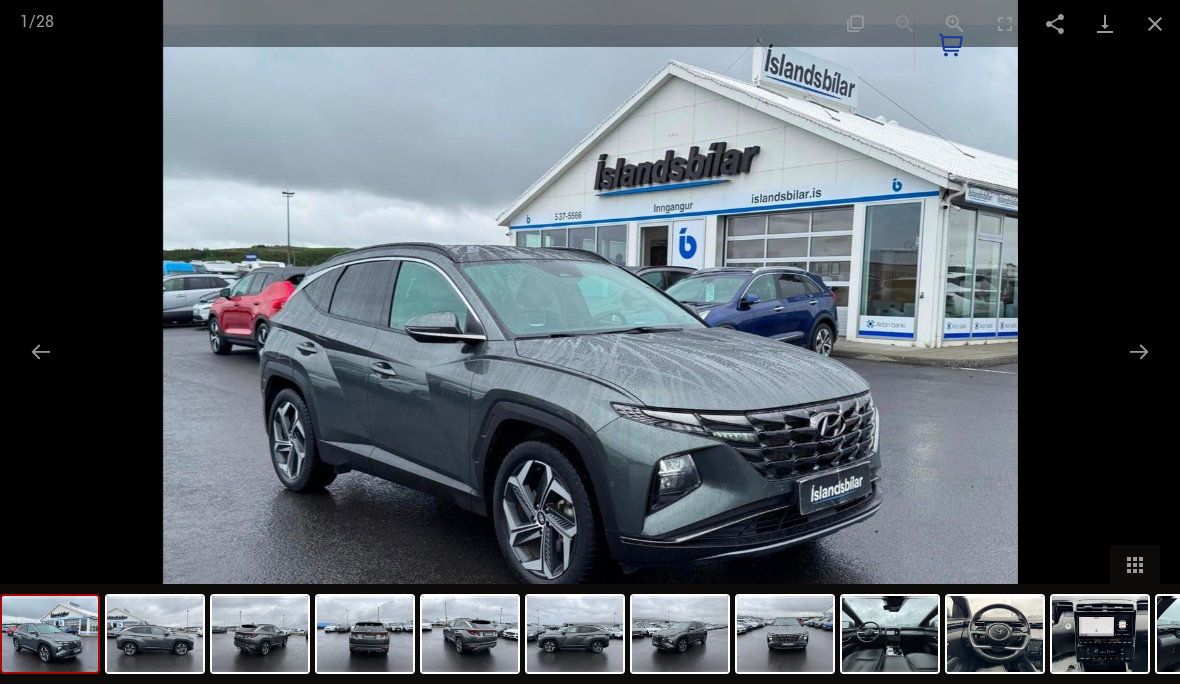 click at bounding box center (1155, 23) 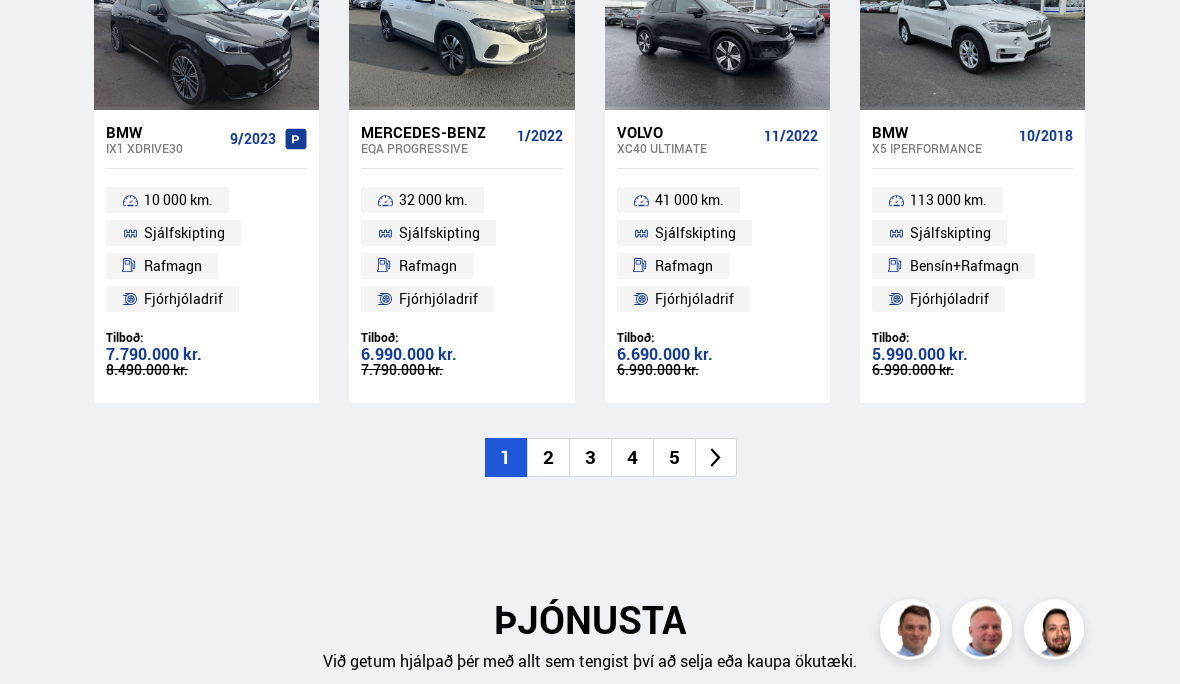 scroll, scrollTop: 2104, scrollLeft: 0, axis: vertical 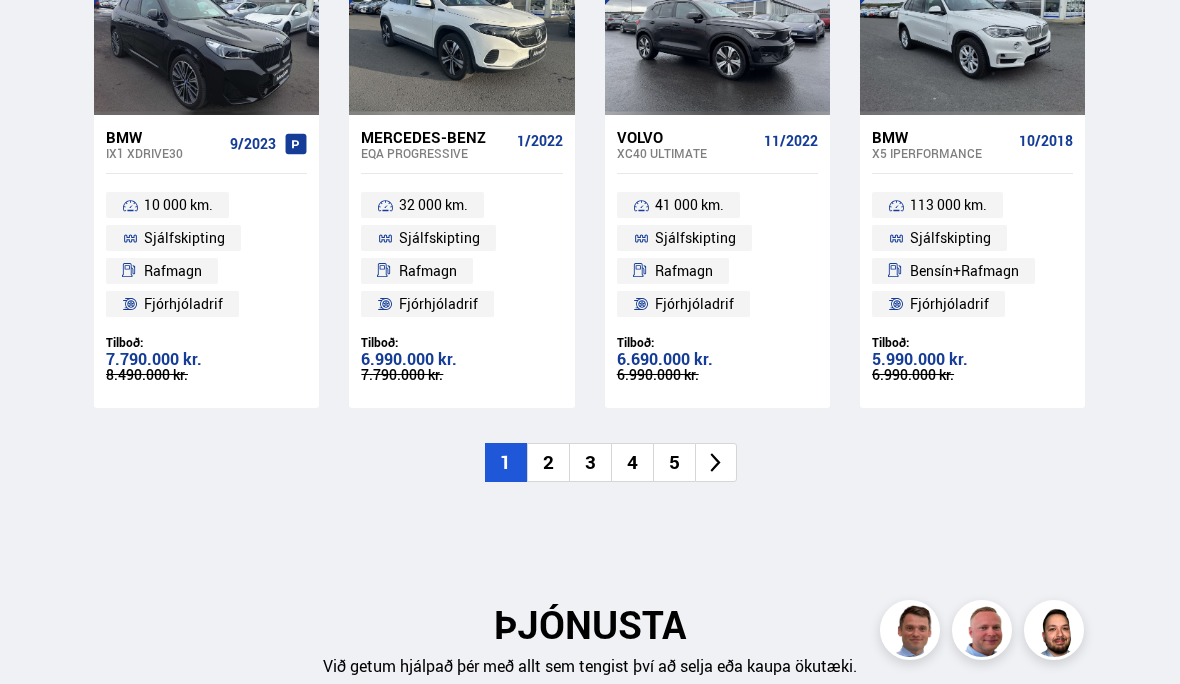 click on "2" at bounding box center (548, 462) 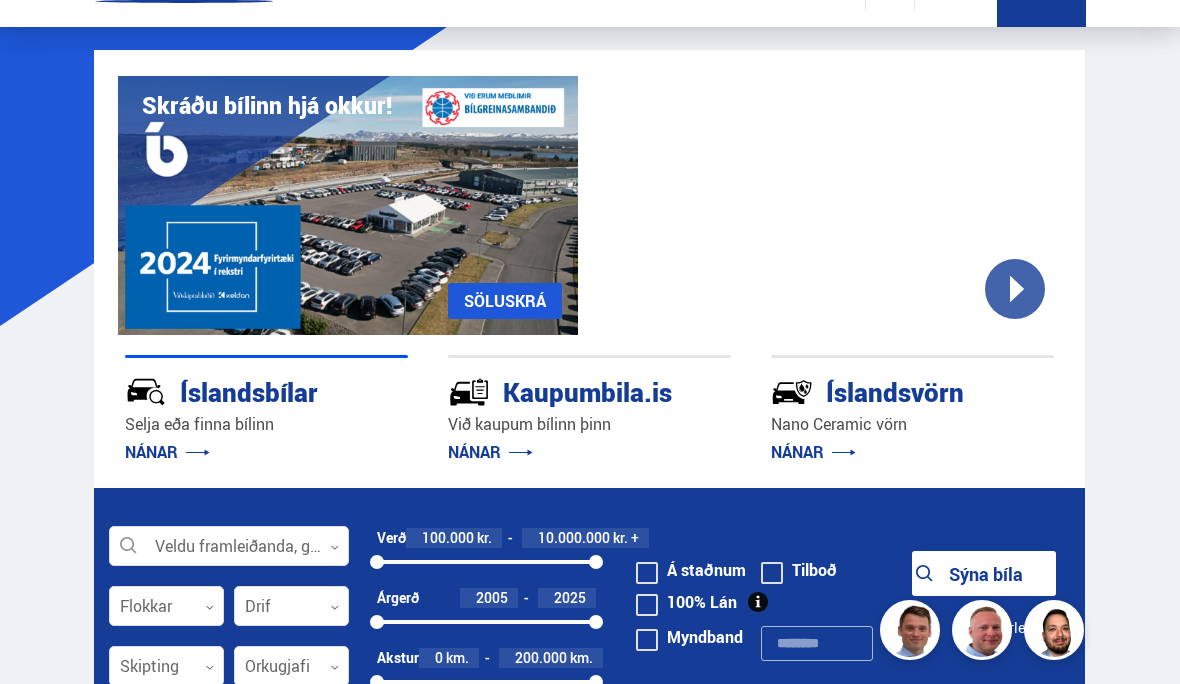 scroll, scrollTop: 41, scrollLeft: 0, axis: vertical 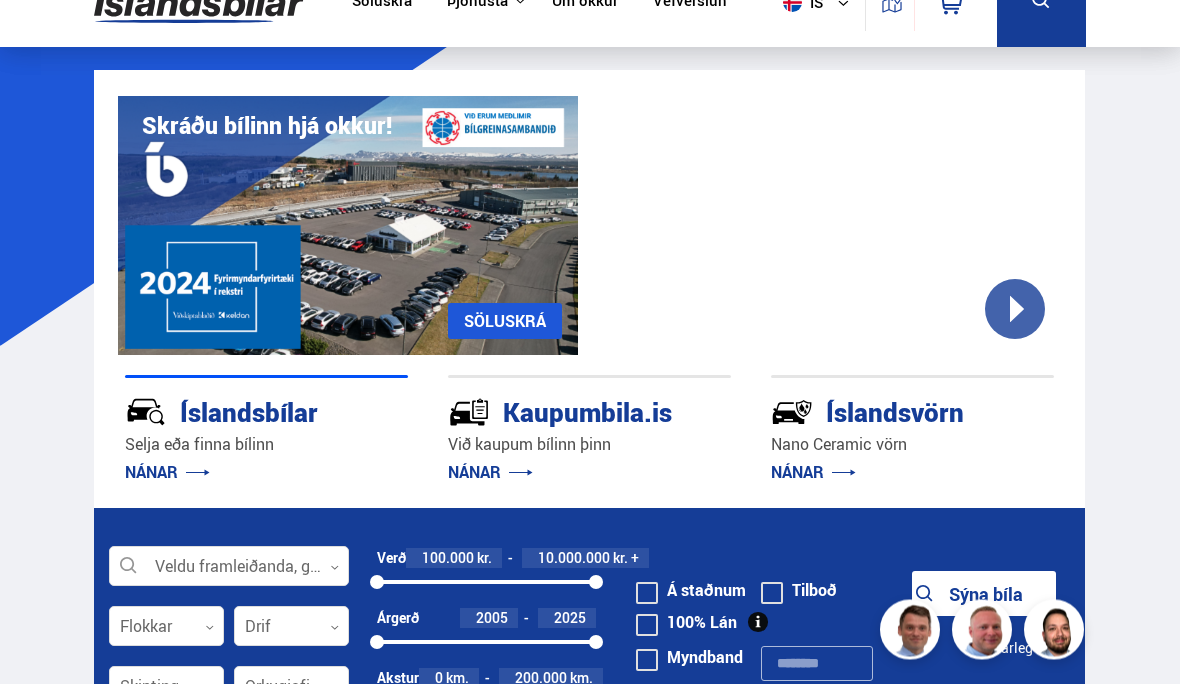 click 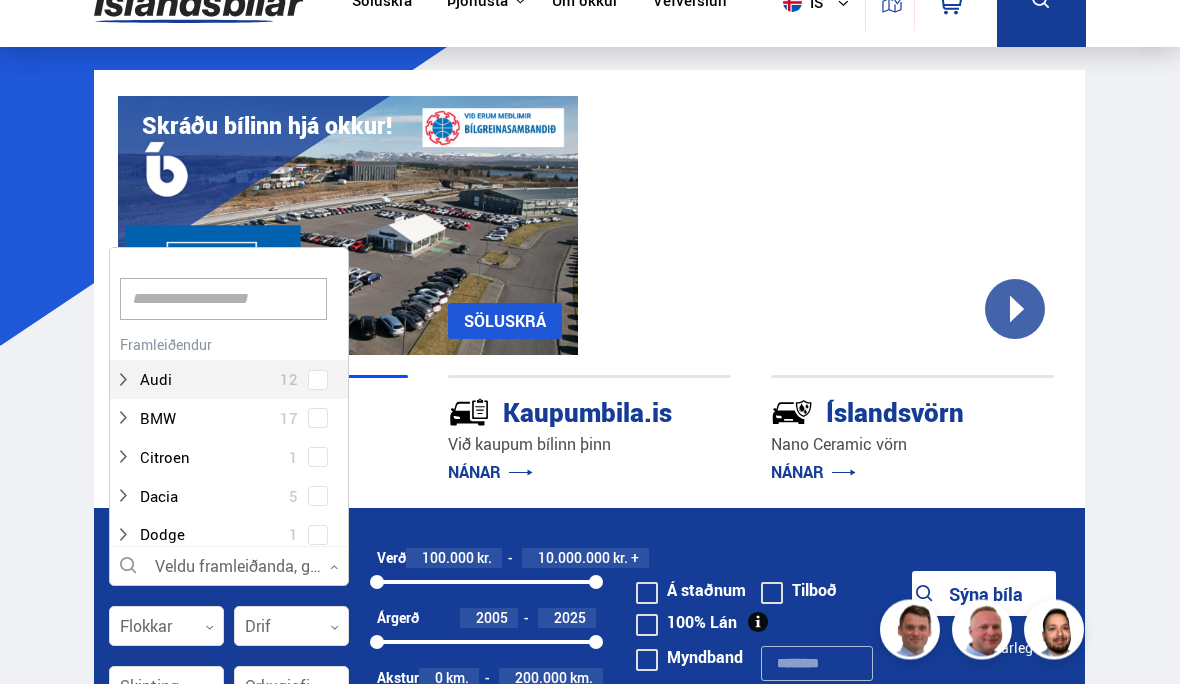 scroll, scrollTop: 42, scrollLeft: 0, axis: vertical 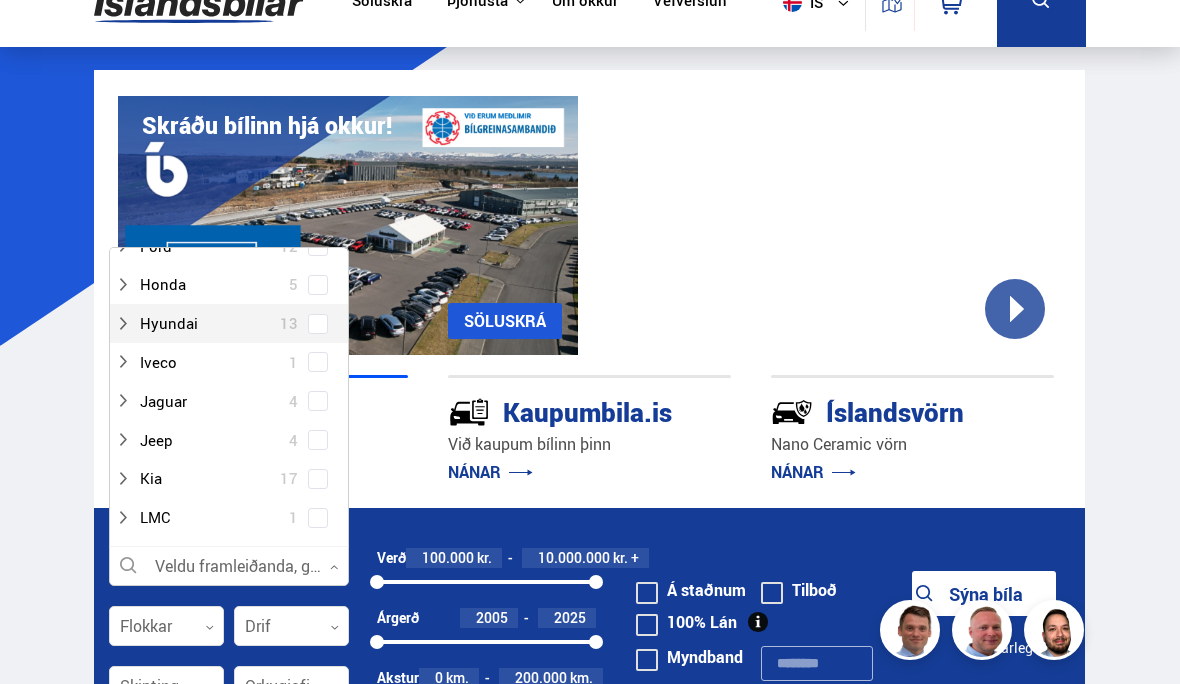 click on "Audi   12 BMW   17 Citroen   1 Dacia   5 Dodge   1 Ducati   1 Fiat   4 Ford   12 Honda   5 Hyundai   13 Iveco   1 Jaguar   4 Jeep   4 Kia   17 LMC   1 Land Rover   14 MG   2 Maxus   1 Mazda   8 Mercedes-Benz   17 Mitsubishi   5 Nissan   26 Opel   6 Peugeot   10 Polaris   1 Porsche   7 Renault   17 Skoda   9 Ssangyong   3 Subaru   4 Suzuki   6 Tesla   21 Toyota   13 Triumph   1 VW   19 Volvo   16 Víkurvagnar   1   Buggy     Fjórhjól     Fjölnotabíll     Fólksbíll     Hjól     Hjólhýsi     Húsbíll     Jeppi     Pallbíll     Sendibíll     Skutbíll     Sportbíll     Sportjeppi     Tengivagn     Tómstundatæki     Vinnuflokkabíll     Vörubíll     Þungt bifhjól     Beinskipting     Sjálfskipting     Óskilgreint     Afturhjóladrif     Fjórhjóladrif     Framhjóladrif     Óþekkt     Bensín     Dísil     Hybrid     Plug-in hybrid     Rafmagn     100% Lán     Á staðnum     Myndband     Skipti á dýrara     Skipti á ódýrara     Tilboð     Blár" at bounding box center (229, 6046) 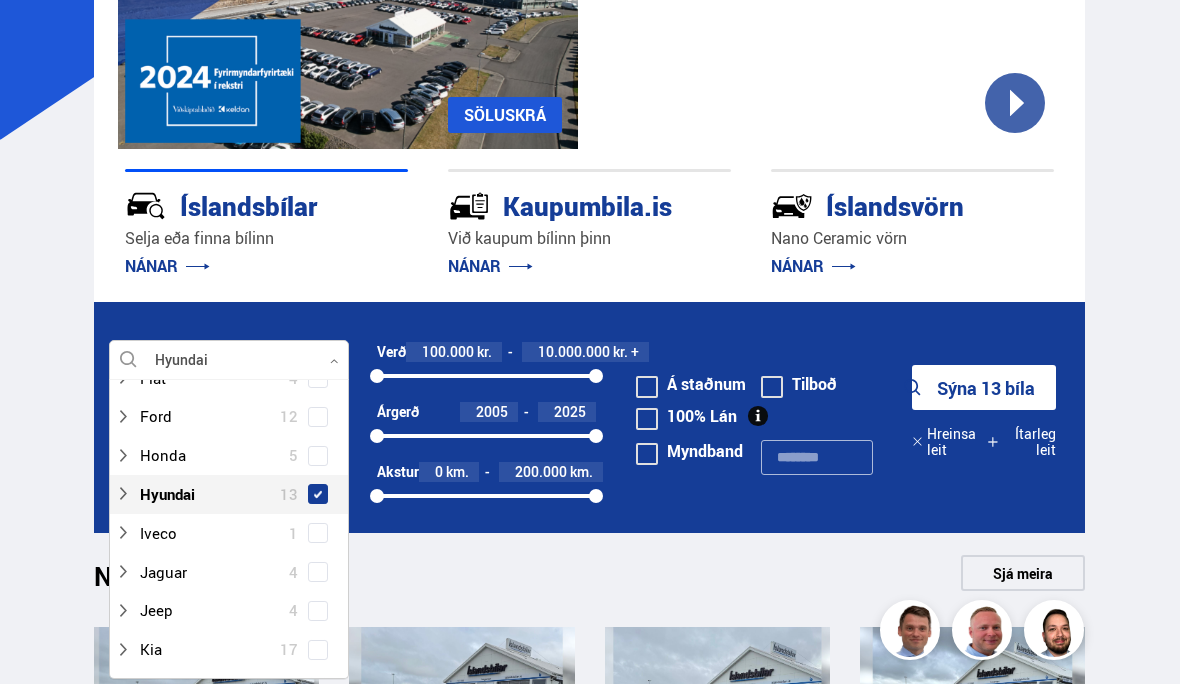scroll, scrollTop: 255, scrollLeft: 0, axis: vertical 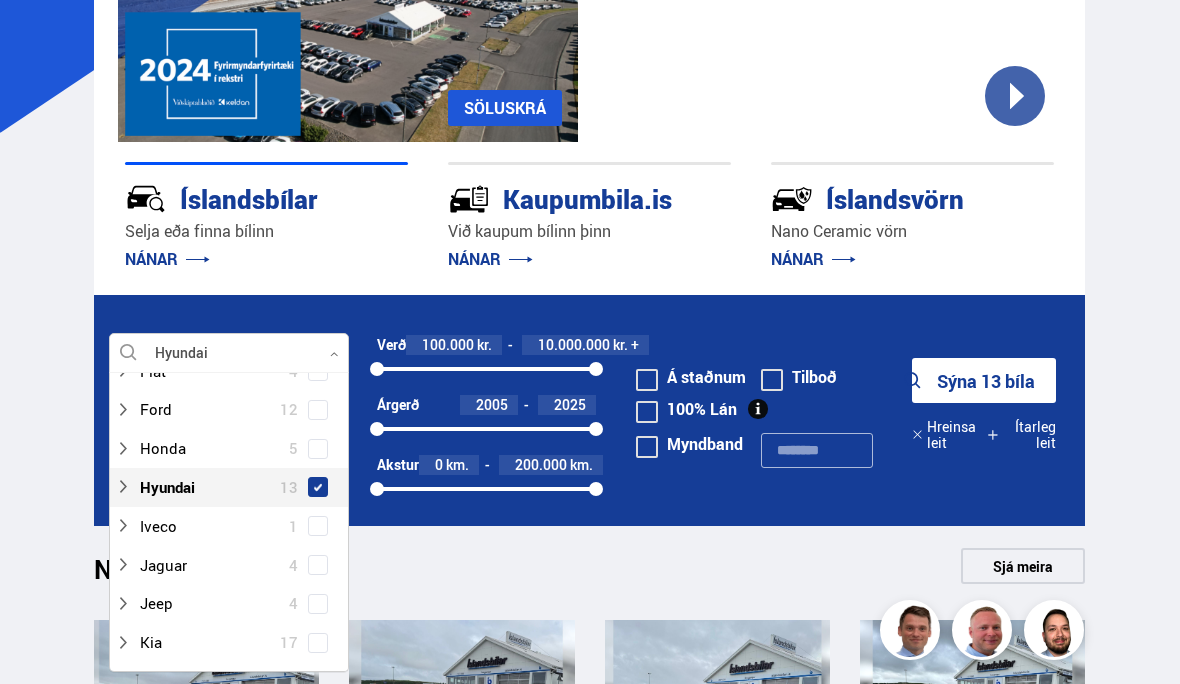 click on "Sýna 13 bíla" at bounding box center [984, 380] 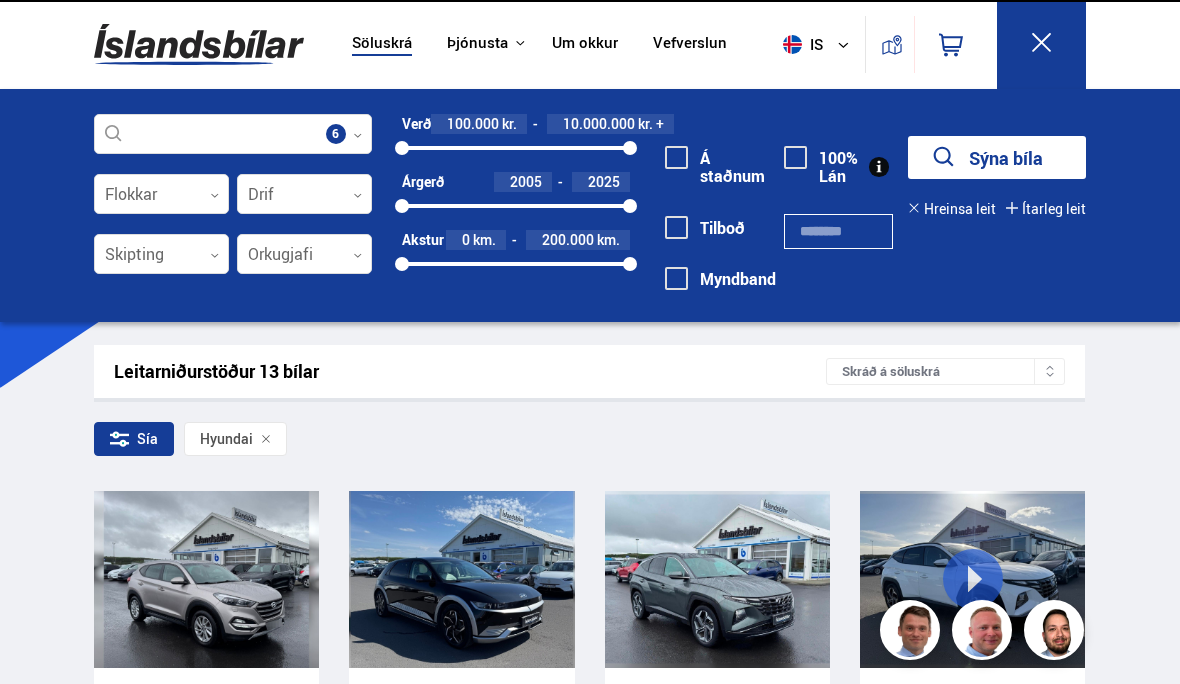 scroll, scrollTop: 0, scrollLeft: 0, axis: both 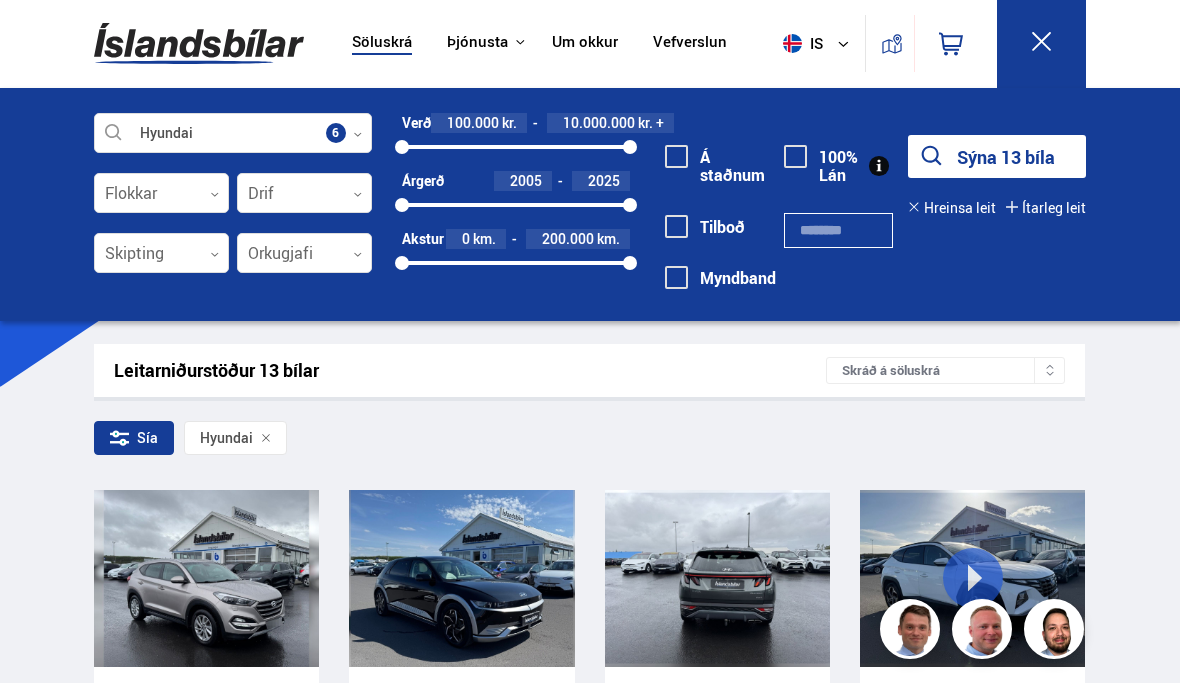 click at bounding box center (762, 579) 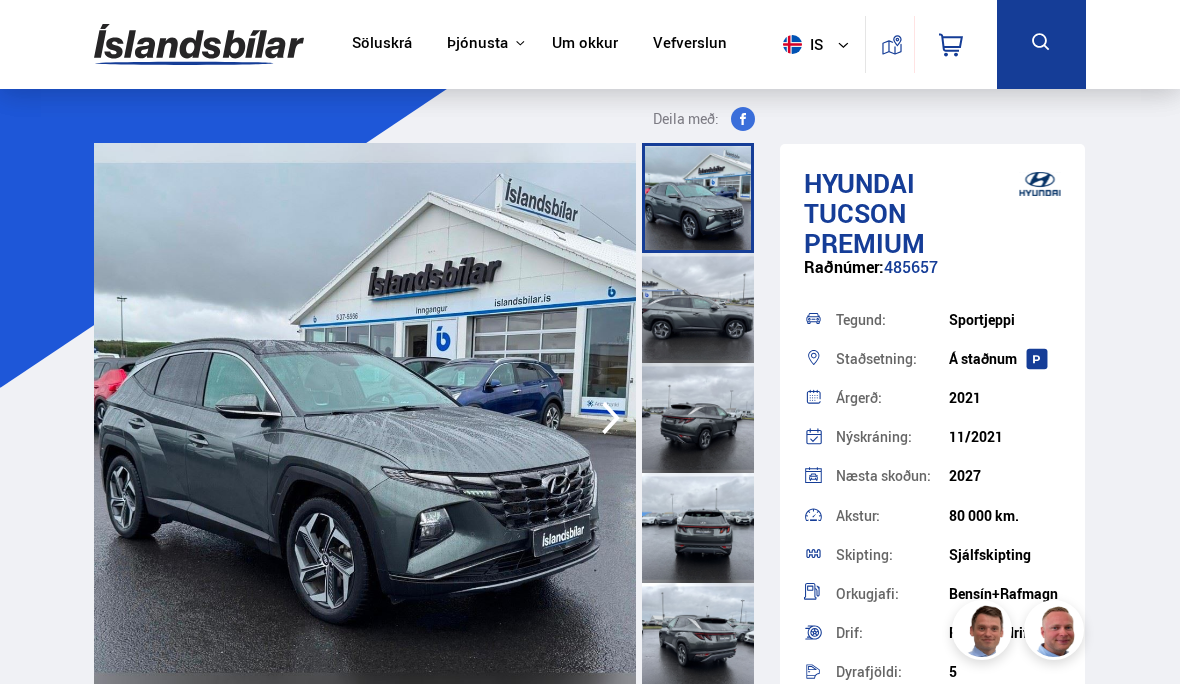 click on "Klettháls, 110 Reykjavík       is      is
en
pl
Klettháls, 110 Reykjavík
0
Söluskrá
Þjónusta
Íslandsbílar
Kaupumbila.is
Íslandsvörn
Leiðbeiningar
Um okkur
Vefverslun
Klettháls, 110 Reykjavík    is      is
en
pl
Veldu framleiðanda, gerð eða eiginleika 0   Flokkar 0   Drif 0   Skipting 0   Orkugjafi 0   Verð   100.000   kr.   10.000.000   kr.
+
100000 10000000   Árgerð   2005     2025       2005 2025   Akstur   0   km.   200.000   km.     0 200000
Á staðnum
Tilboð
Myndband" at bounding box center (590, 9674) 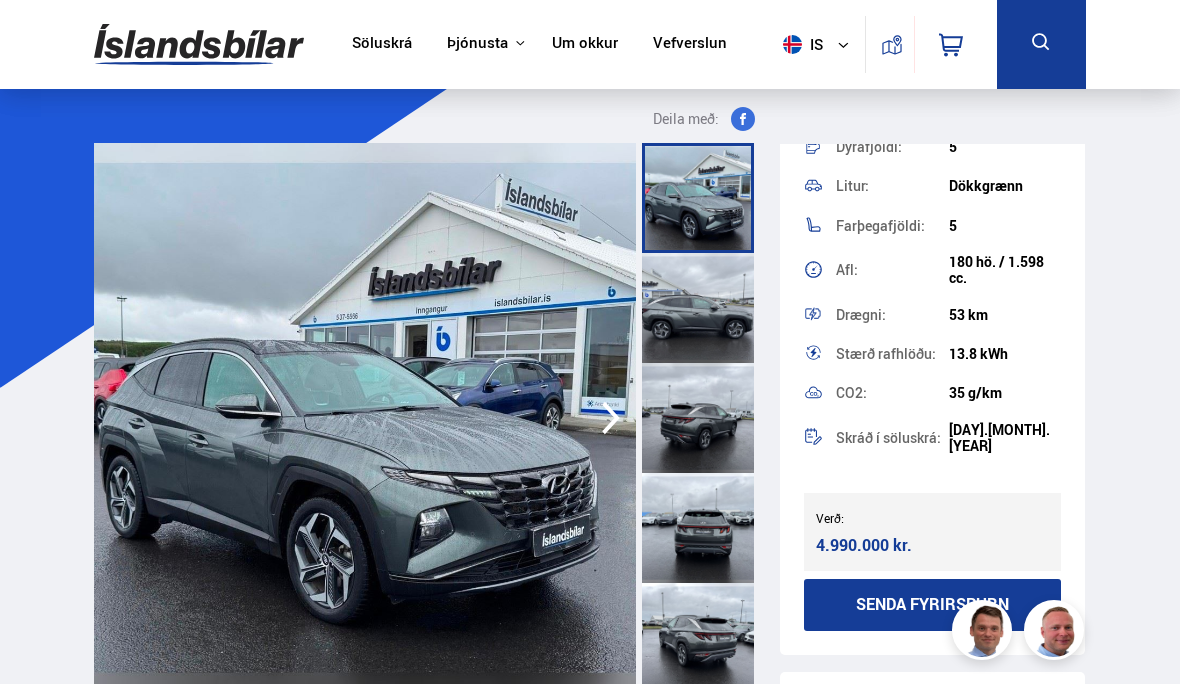 scroll, scrollTop: 523, scrollLeft: 0, axis: vertical 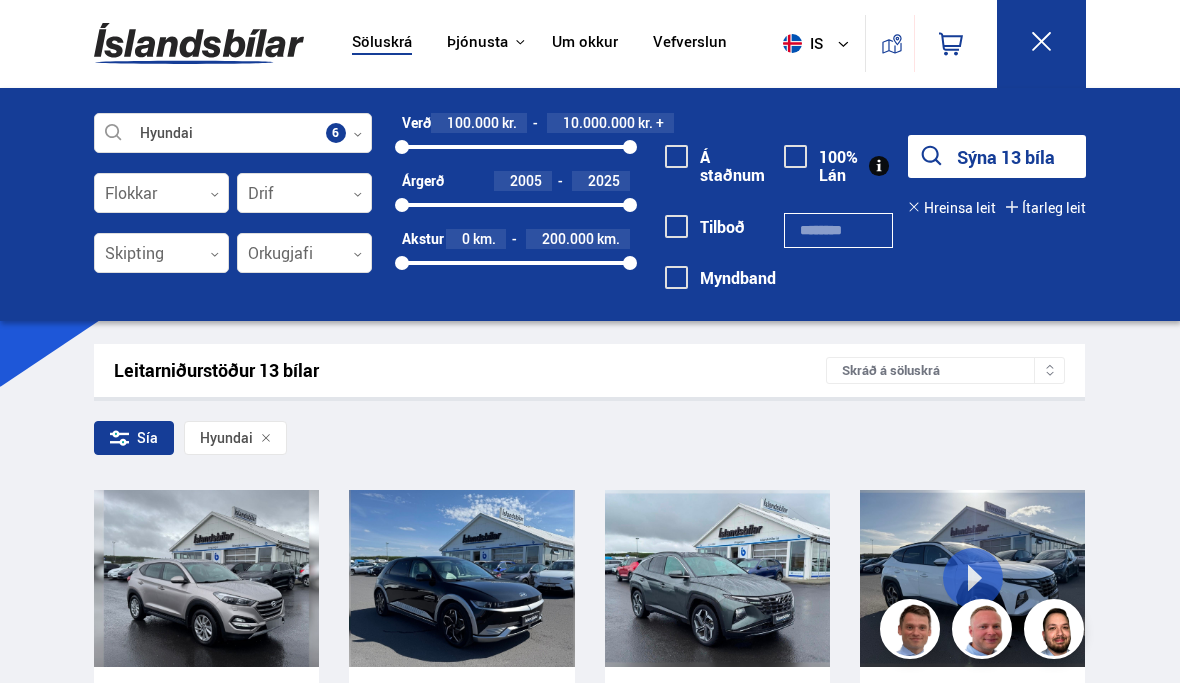 click at bounding box center [1063, 579] 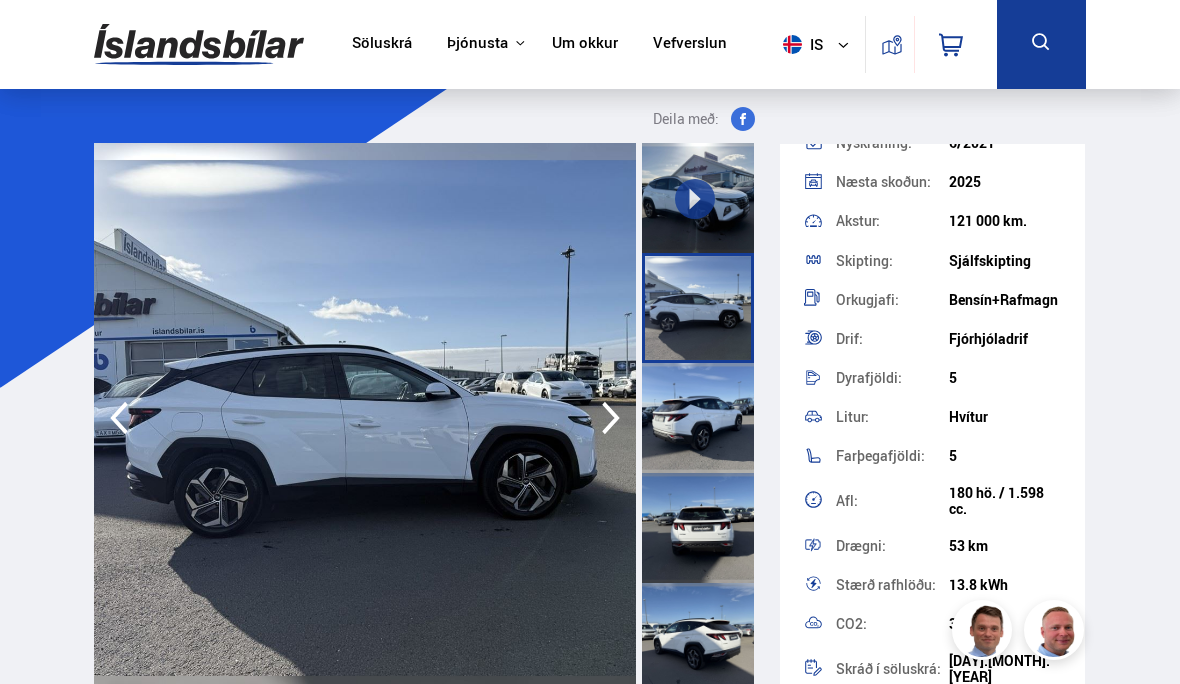 scroll, scrollTop: 277, scrollLeft: 0, axis: vertical 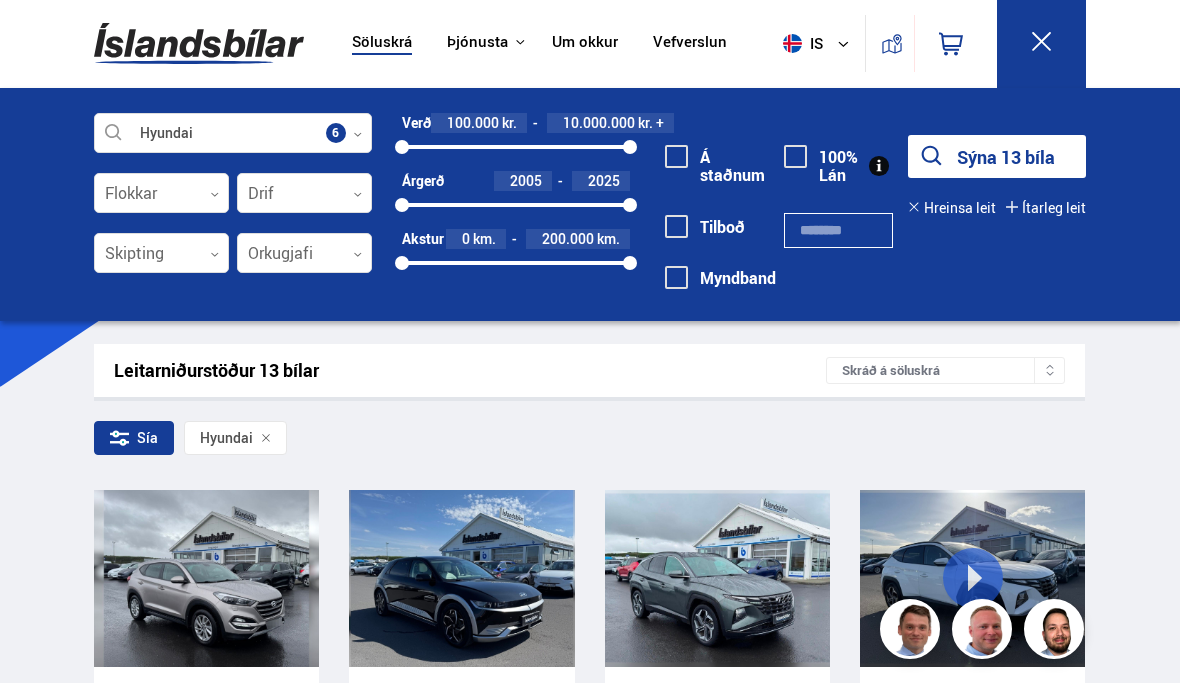 click on "Skráð á söluskrá" at bounding box center (945, 371) 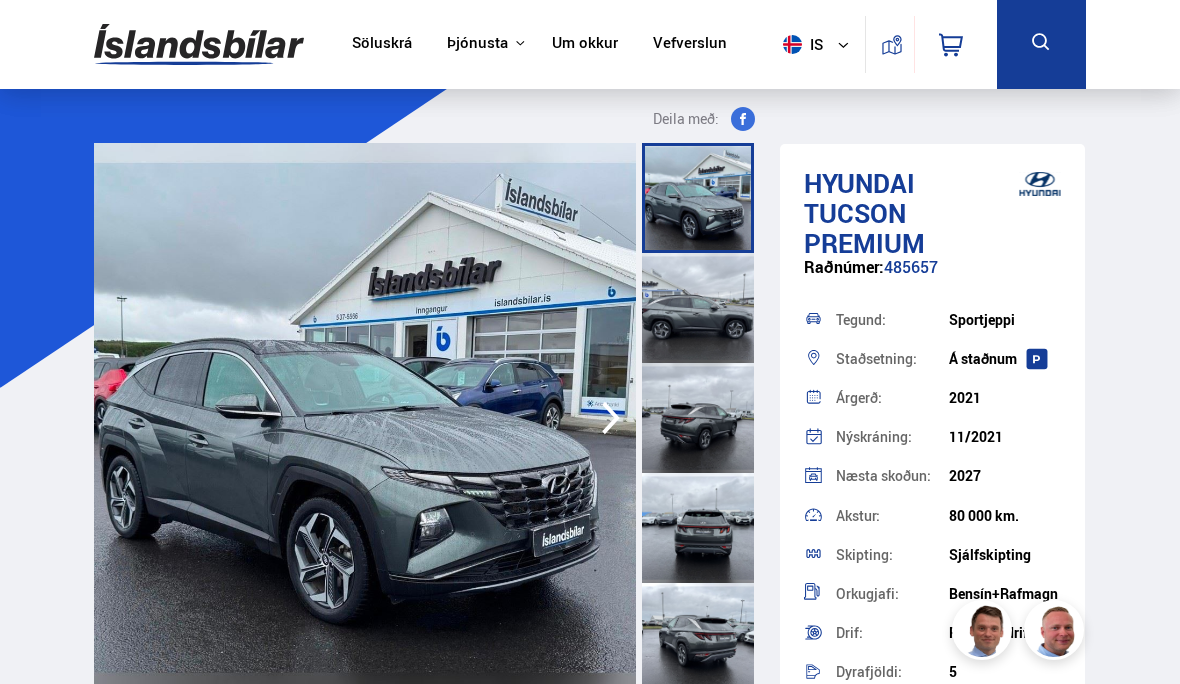 scroll, scrollTop: 0, scrollLeft: 0, axis: both 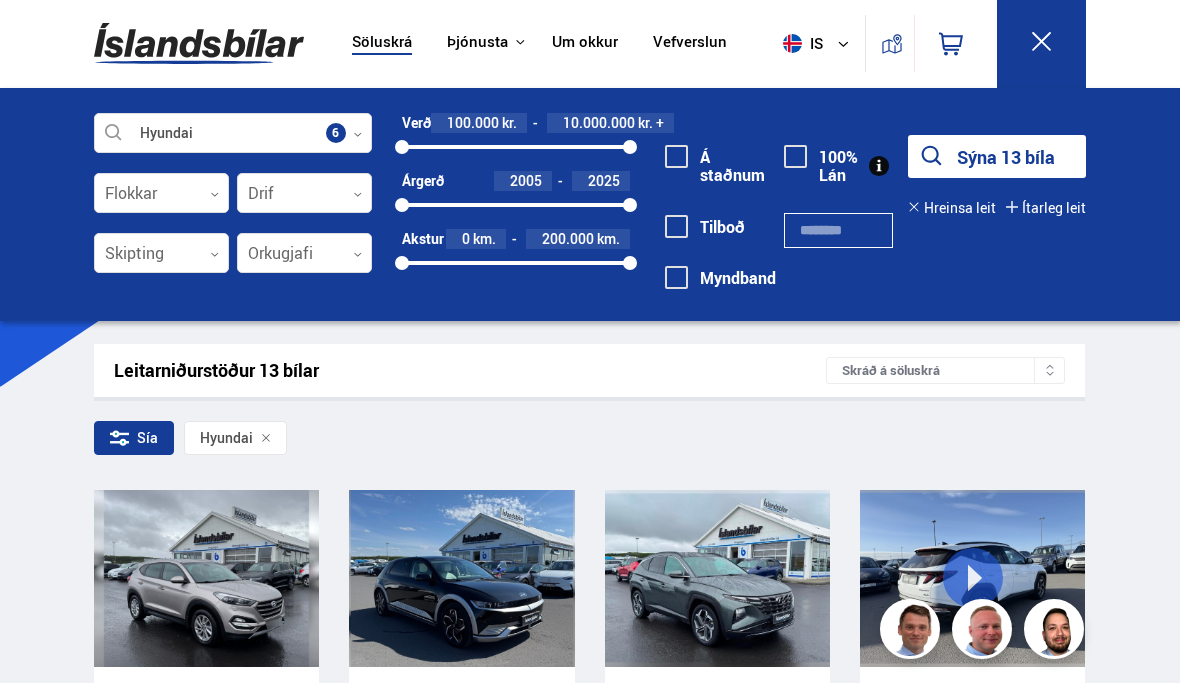 click at bounding box center [972, 579] 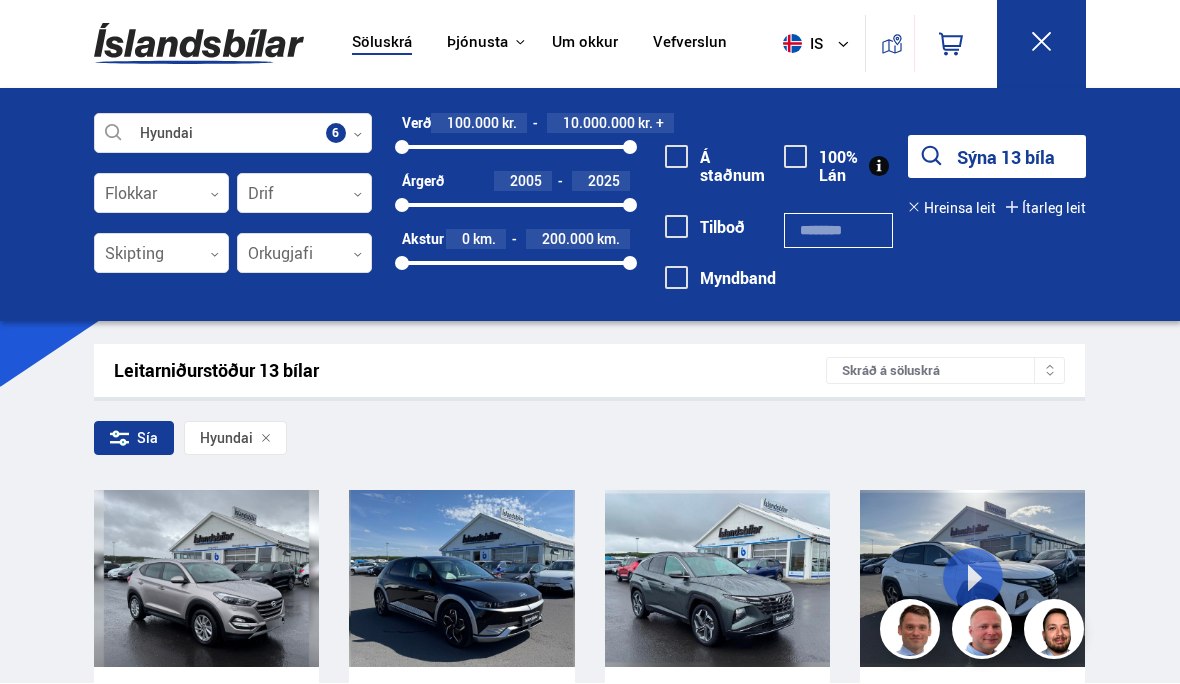 click on "Klettháls, 110 Reykjavík       is      is
en
pl
Klettháls, 110 Reykjavík
0
Söluskrá
Þjónusta
Íslandsbílar
Kaupumbila.is
Íslandsvörn
Leiðbeiningar
Um okkur
Vefverslun
Klettháls, 110 Reykjavík    is      is
en
pl
Hyundai Veldu framleiðanda, gerð eða eiginleika 6   Flokkar 0   Drif 0   Skipting 0   Orkugjafi 0   Verð   100.000   kr.   10.000.000   kr.
+
100000 10000000   Árgerð   2005     2025       2005 2025   Akstur   0   km.   200.000   km.     0 200000
Á staðnum
Tilboð
Myndband" at bounding box center [590, 1406] 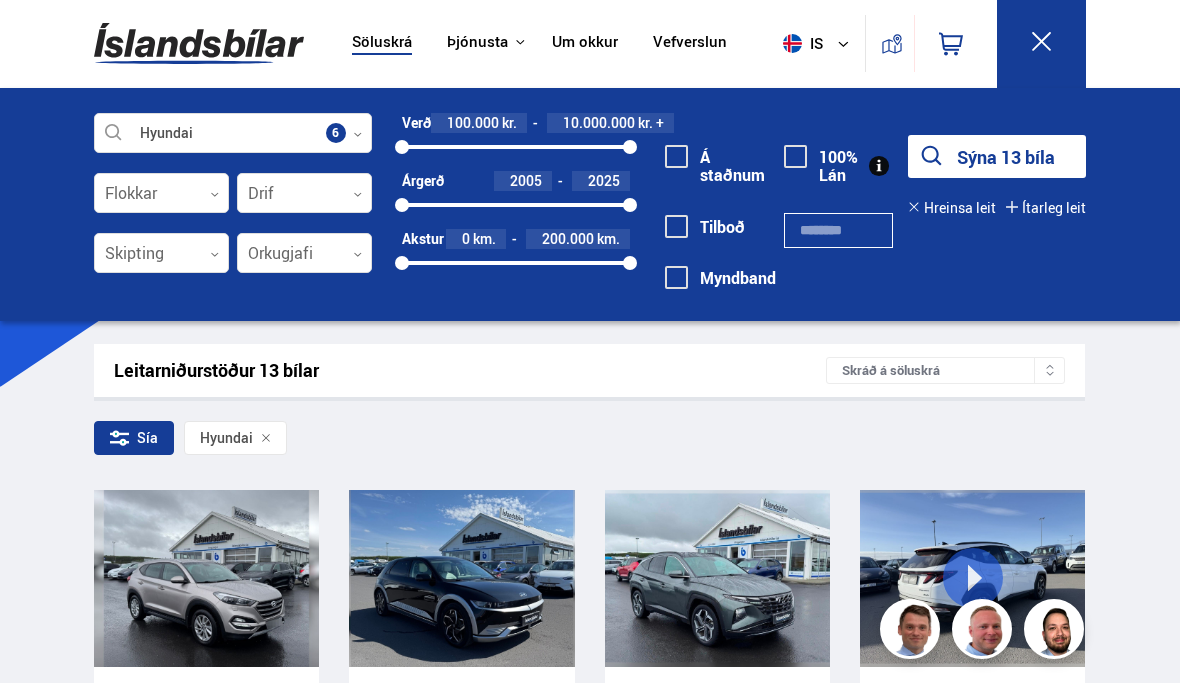click at bounding box center (972, 579) 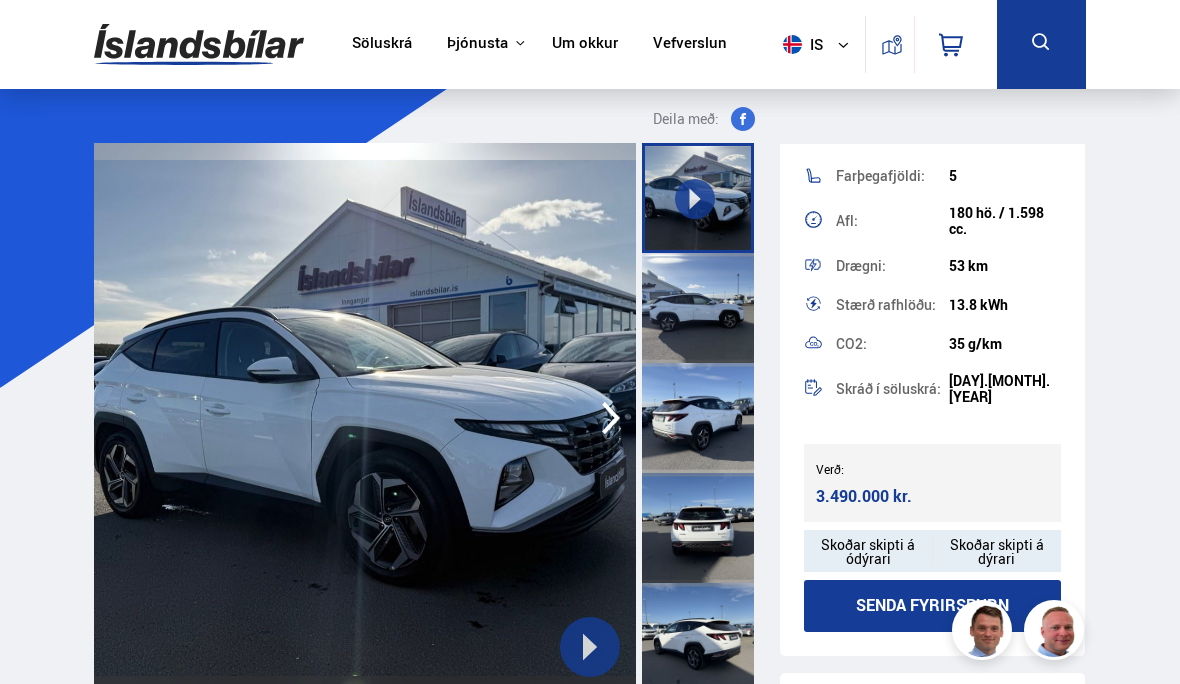 scroll, scrollTop: 554, scrollLeft: 0, axis: vertical 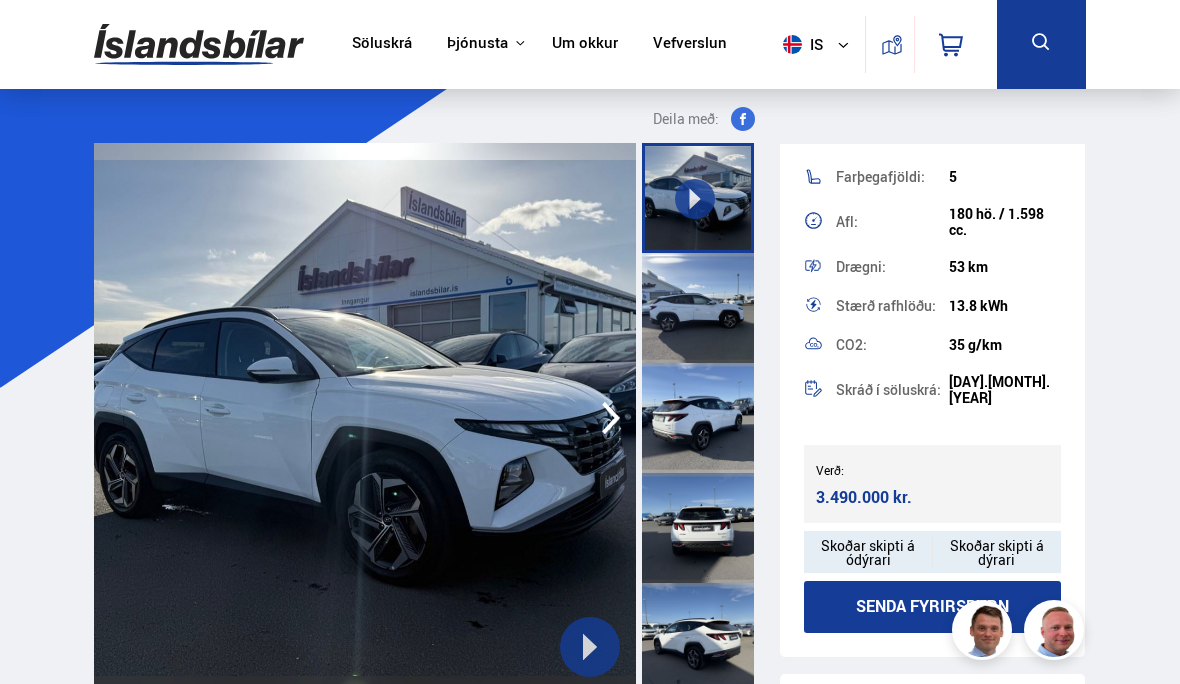 click on "Verð:
[PRICE] kr.
Ásett verð/Skiptiverð
[PRICE] kr." at bounding box center (933, 484) 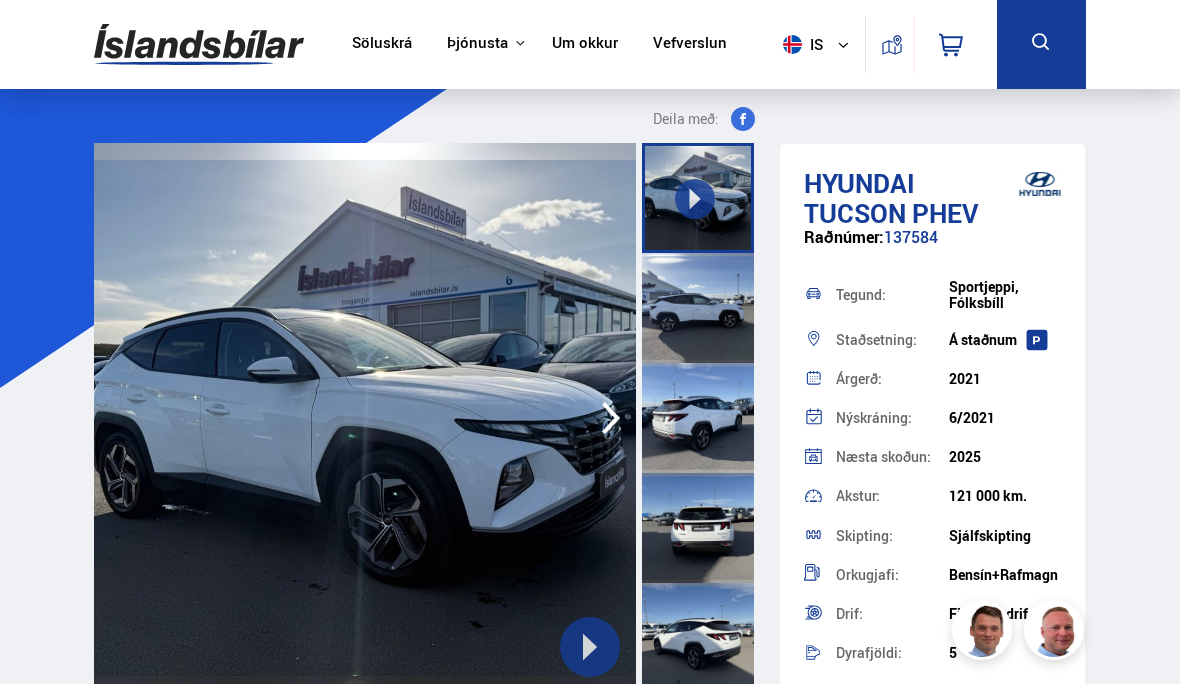 scroll, scrollTop: 0, scrollLeft: 0, axis: both 